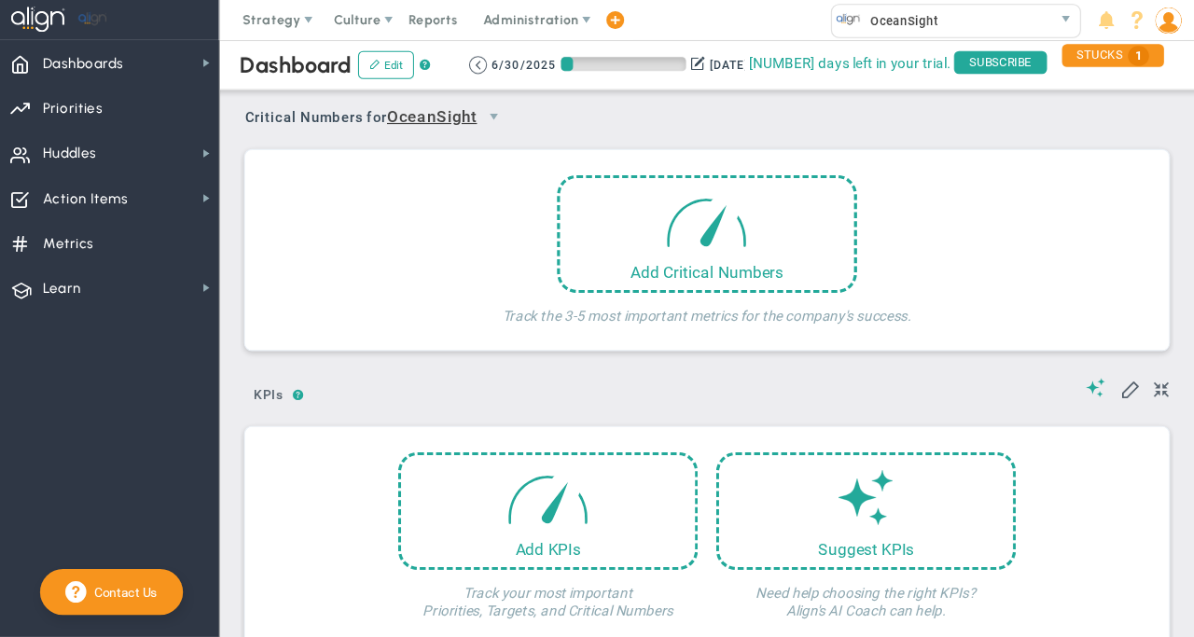 scroll, scrollTop: 0, scrollLeft: 0, axis: both 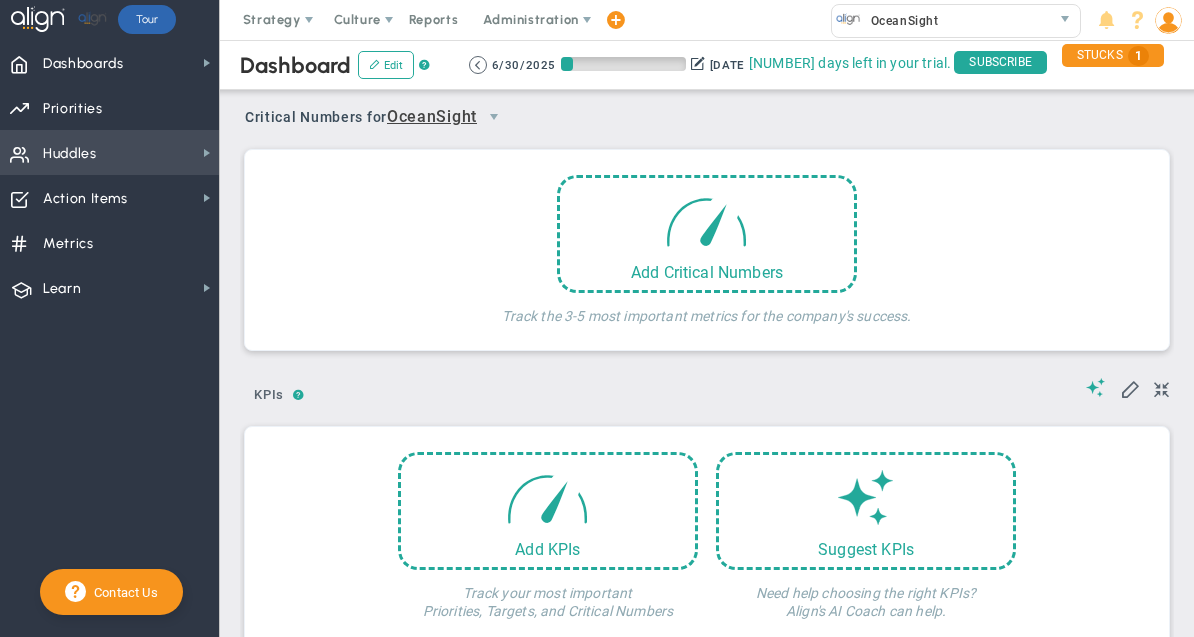 click on "Huddles" at bounding box center [70, 154] 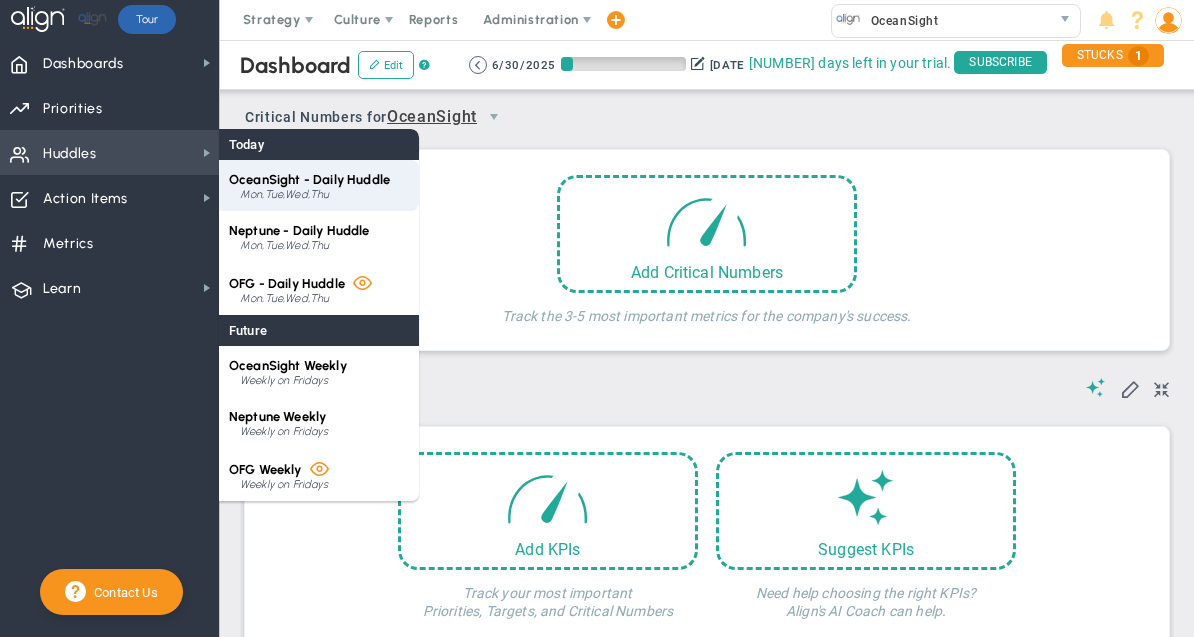click on "OceanSight - Daily Huddle" at bounding box center [309, 179] 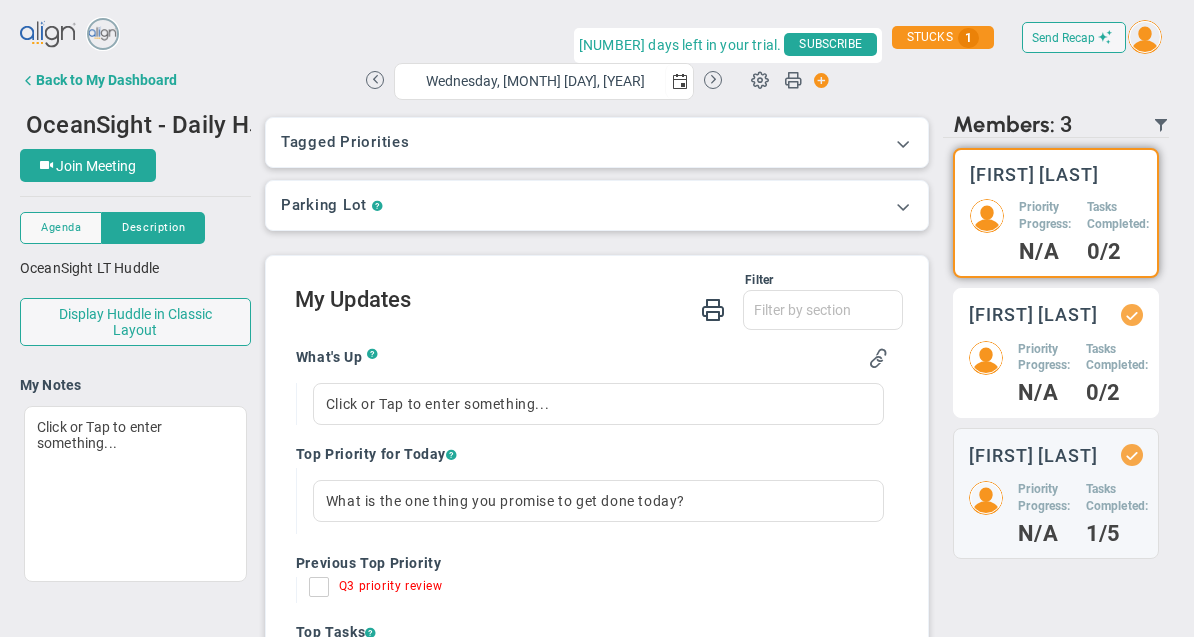 click on "Priority Progress:
N/A
Tasks Completed:
0/2" at bounding box center [1056, 230] 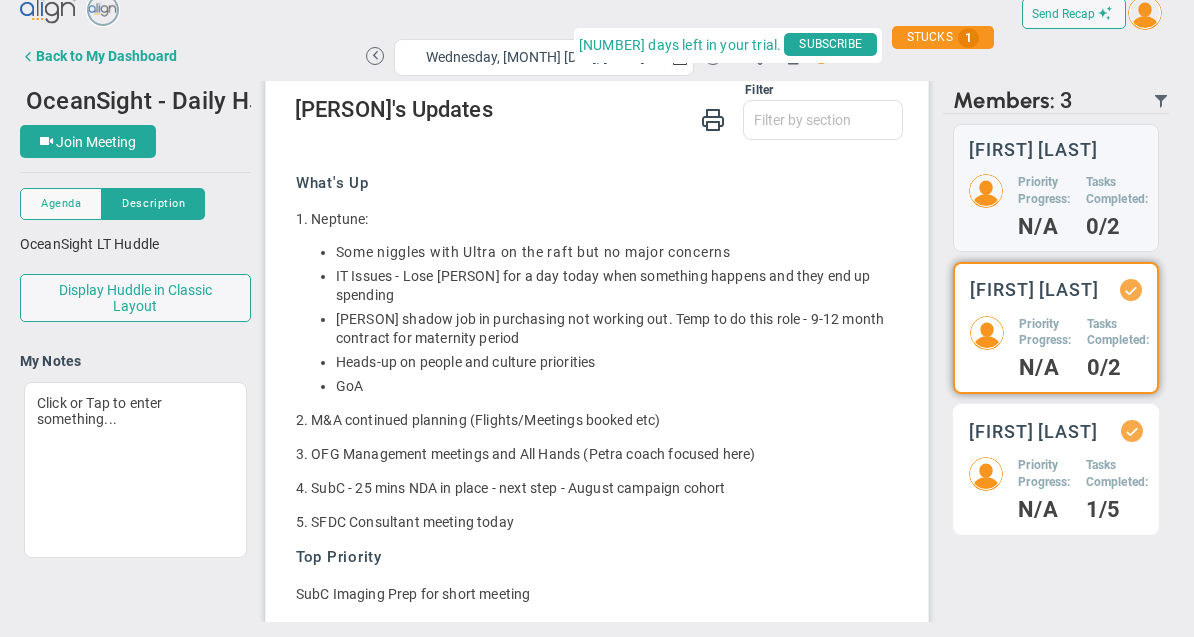 click on "Priority Progress:" at bounding box center [1044, 191] 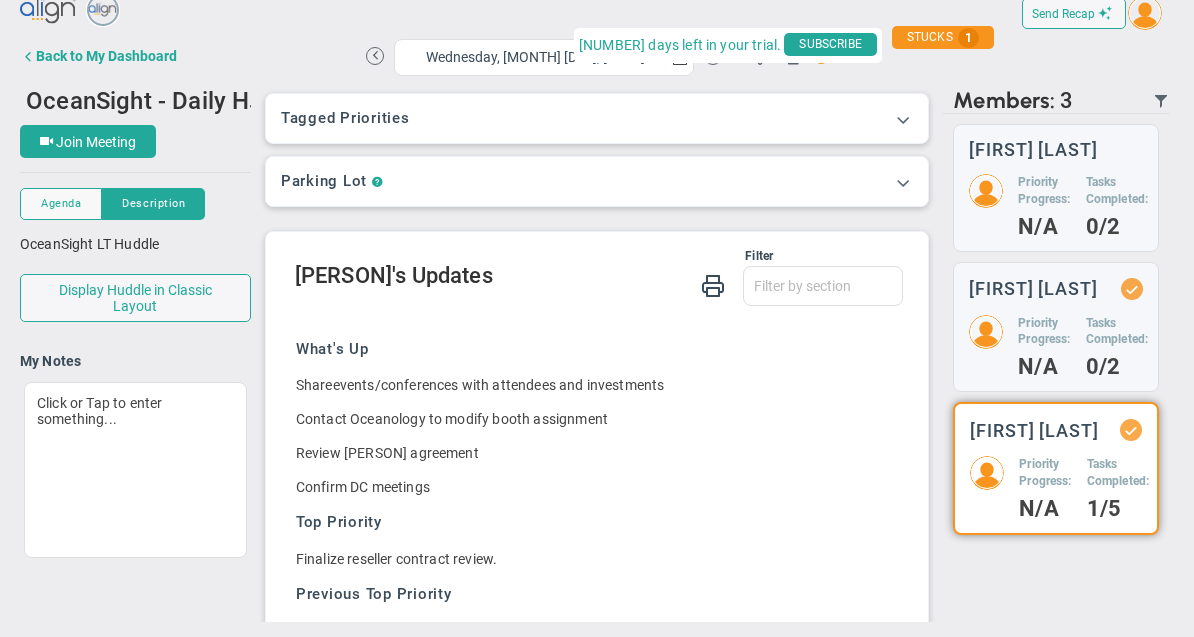 scroll, scrollTop: 0, scrollLeft: 0, axis: both 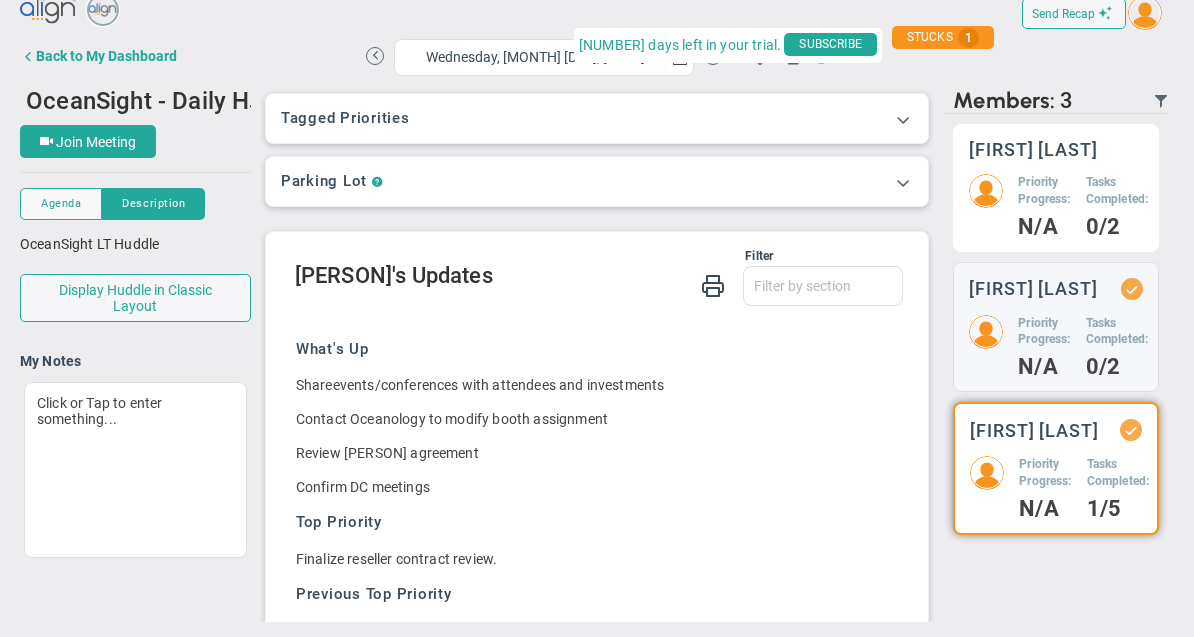 click on "Tasks Completed:" at bounding box center (1044, 191) 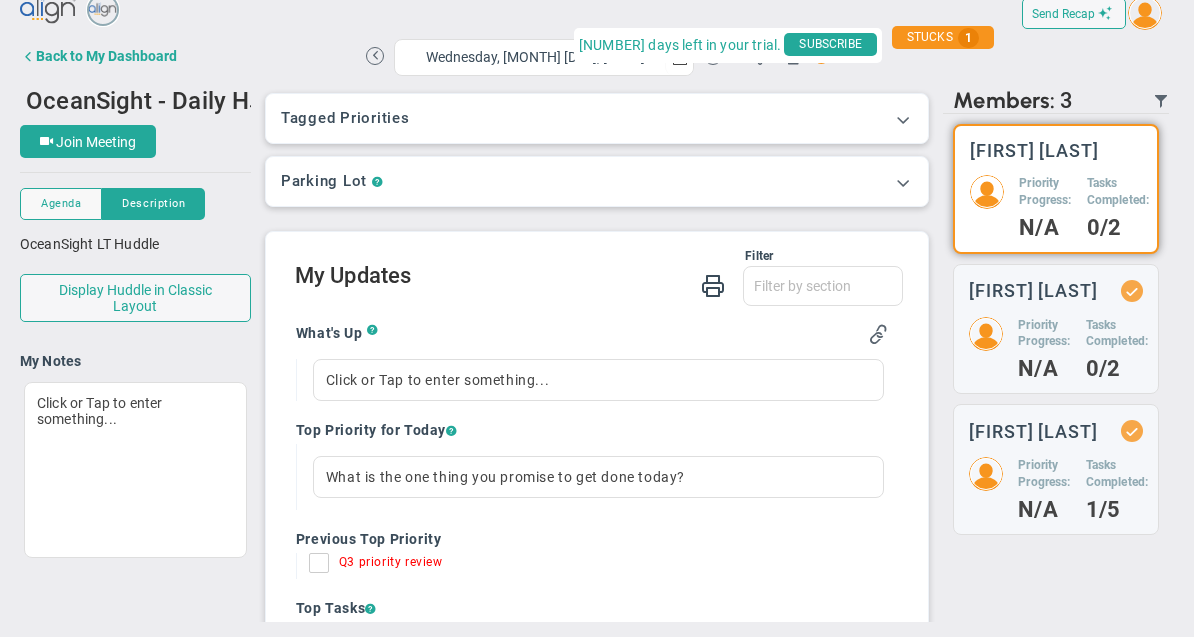 scroll, scrollTop: 122, scrollLeft: 0, axis: vertical 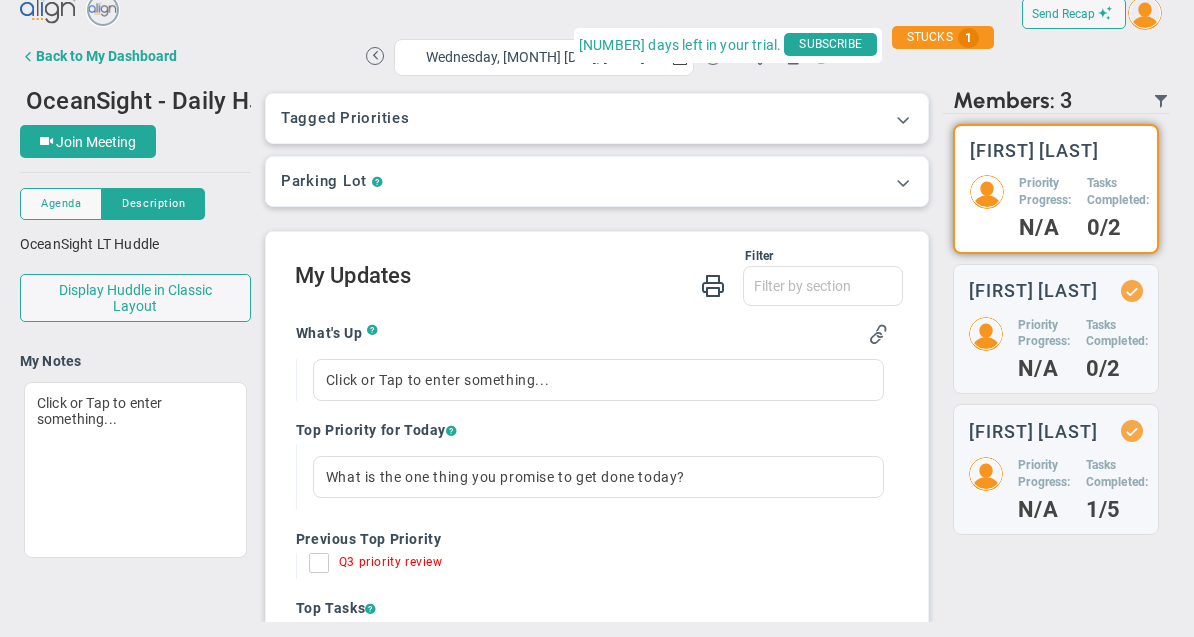 click on "Q3 priority review" at bounding box center (324, 567) 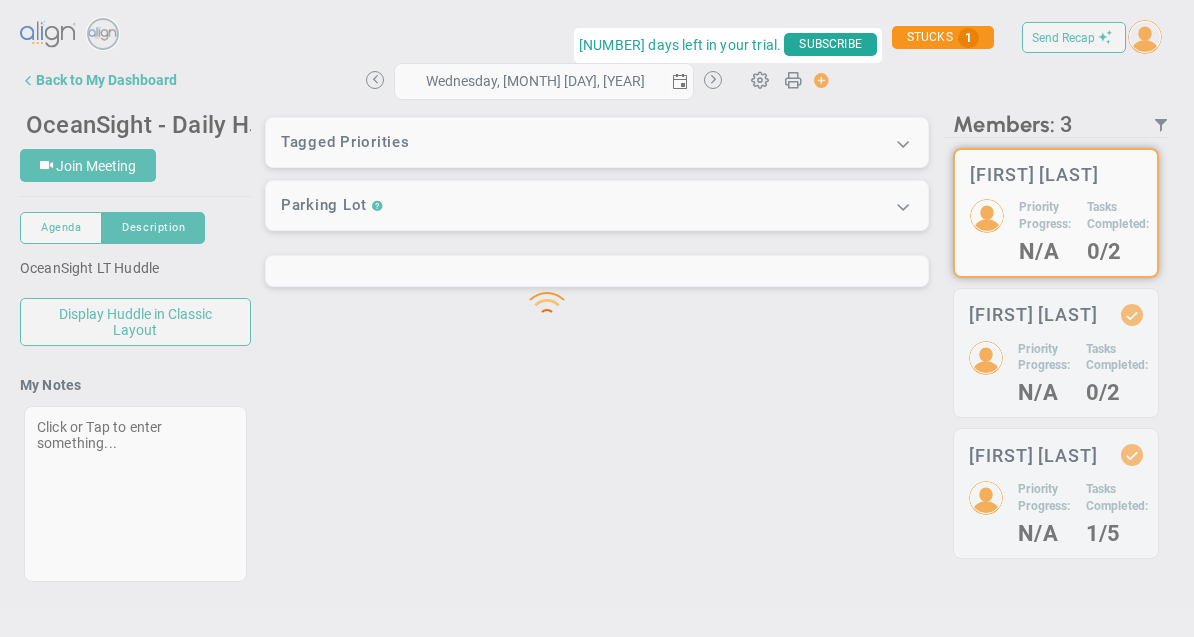 scroll, scrollTop: 0, scrollLeft: 0, axis: both 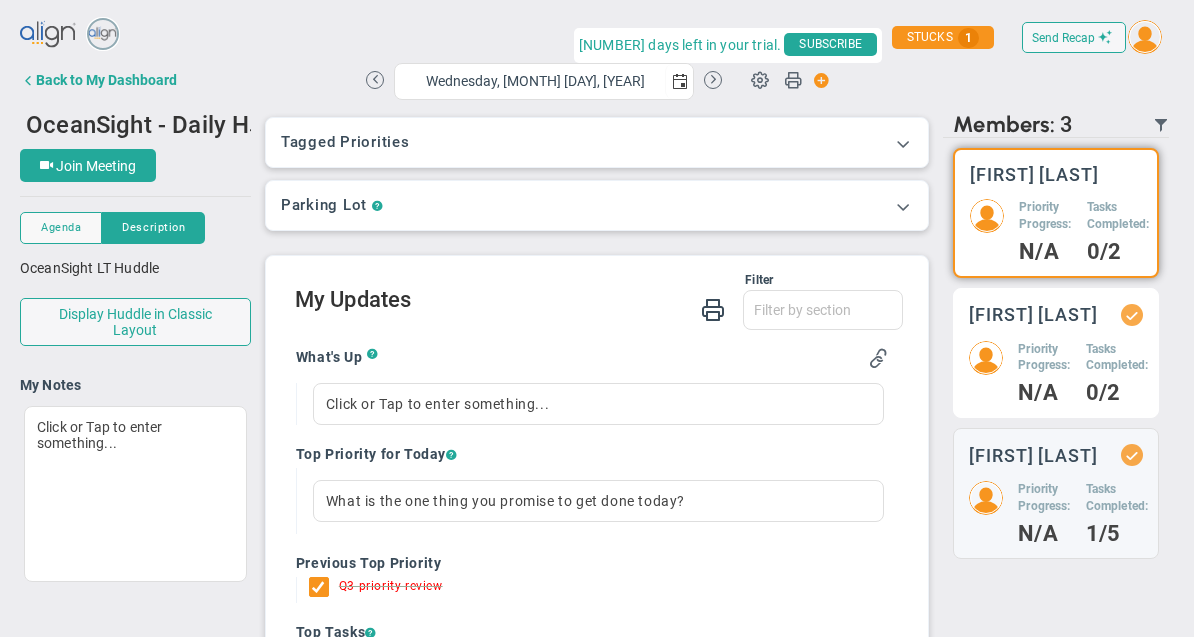 click on "Priority Progress:" at bounding box center [1045, 216] 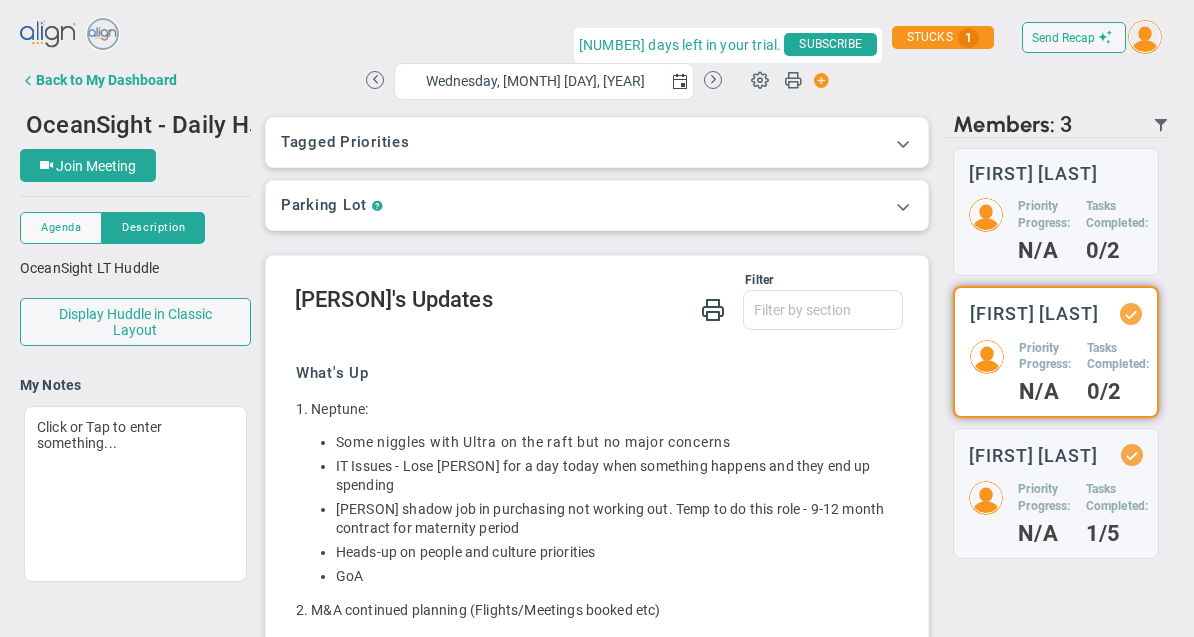scroll, scrollTop: 166, scrollLeft: 0, axis: vertical 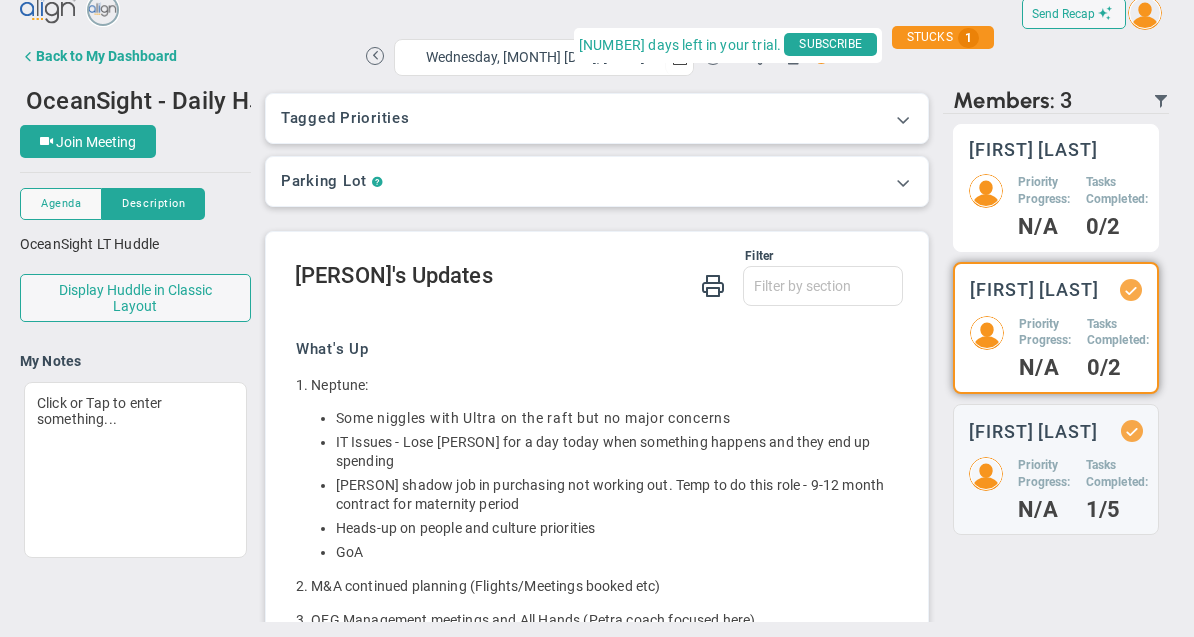 click on "Priority Progress:
N/A
Tasks Completed:
0/2" at bounding box center (1056, 205) 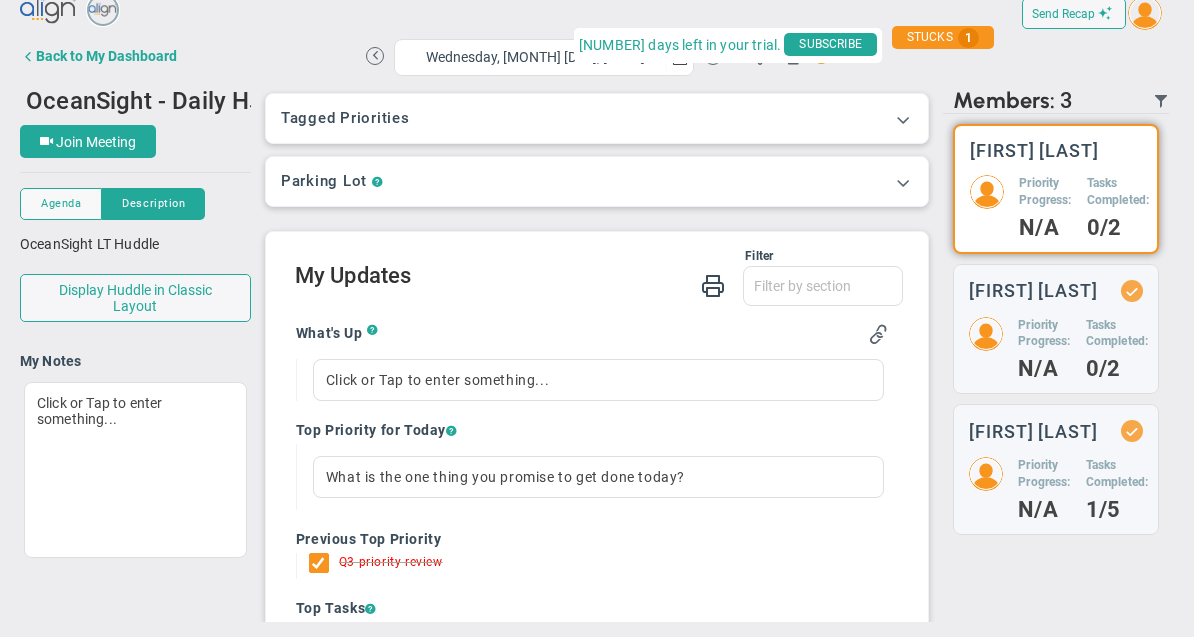 scroll, scrollTop: 0, scrollLeft: 0, axis: both 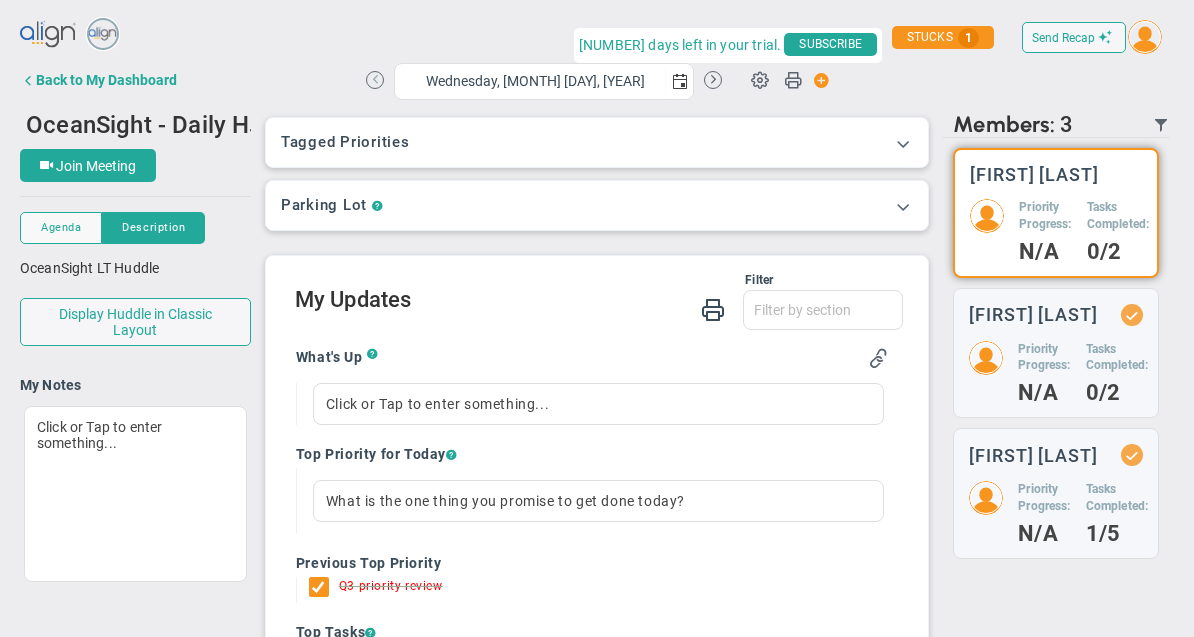 click at bounding box center [375, 80] 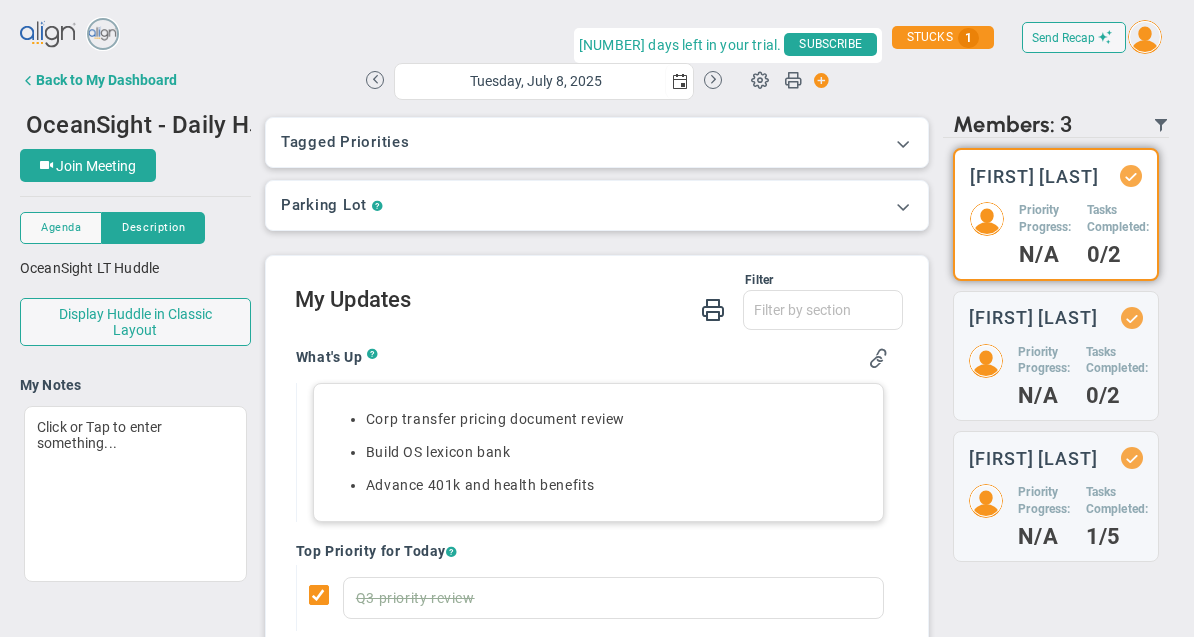 click on "Corp transfer pricing document review" at bounding box center [618, 419] 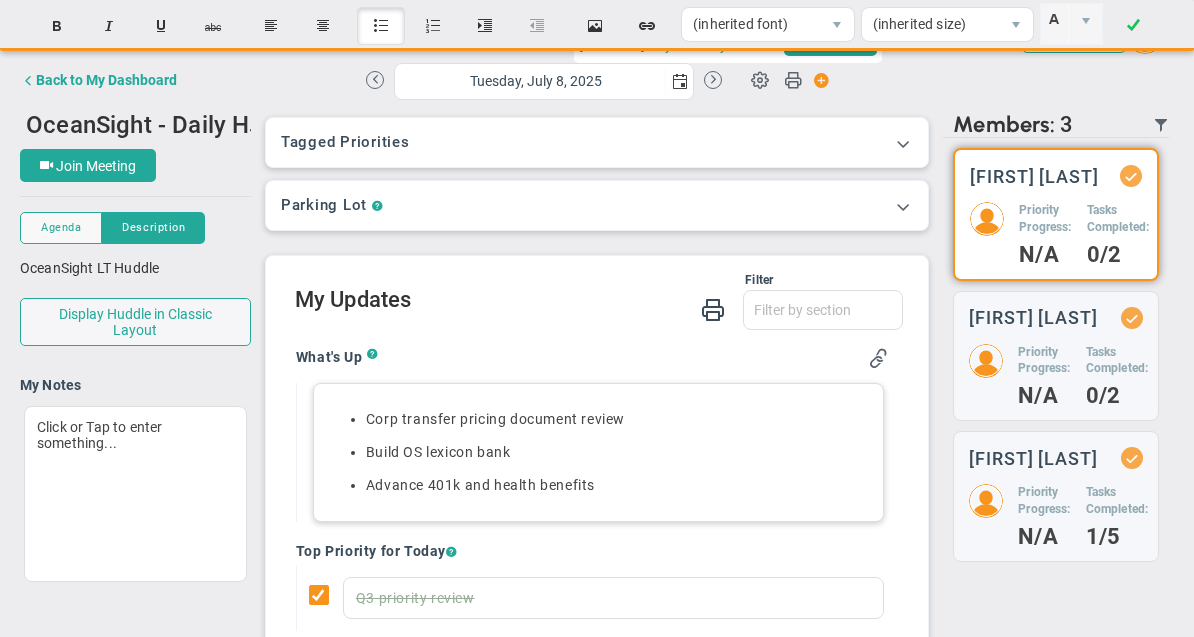click on "Corp transfer pricing document review" at bounding box center [618, 419] 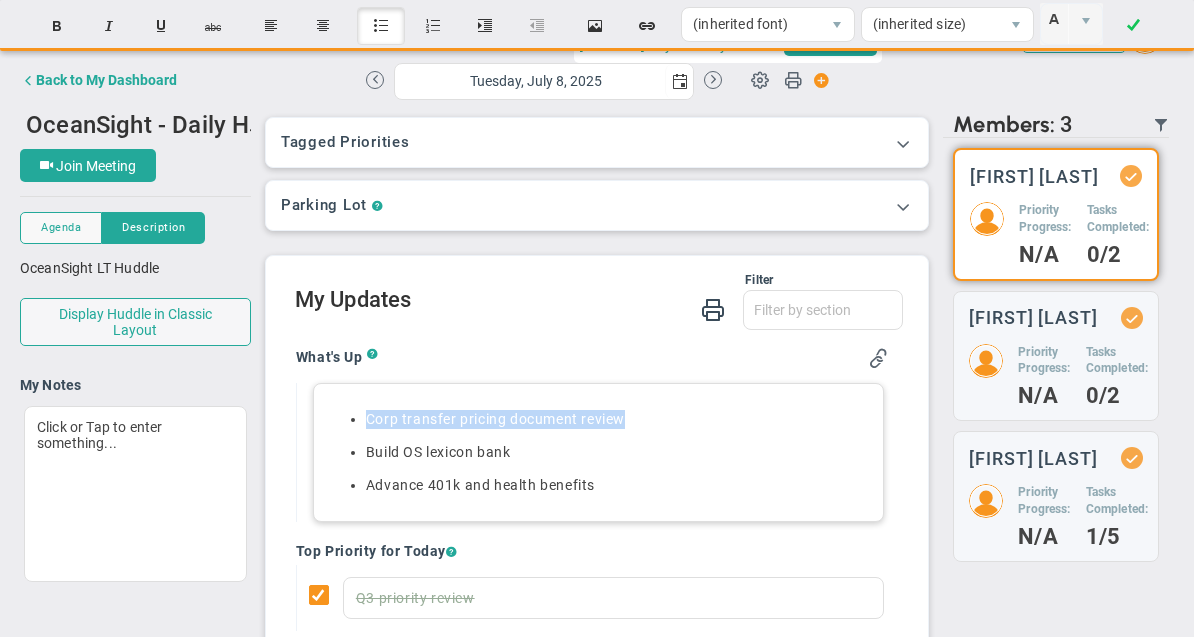 copy on "Corp transfer pricing document review" 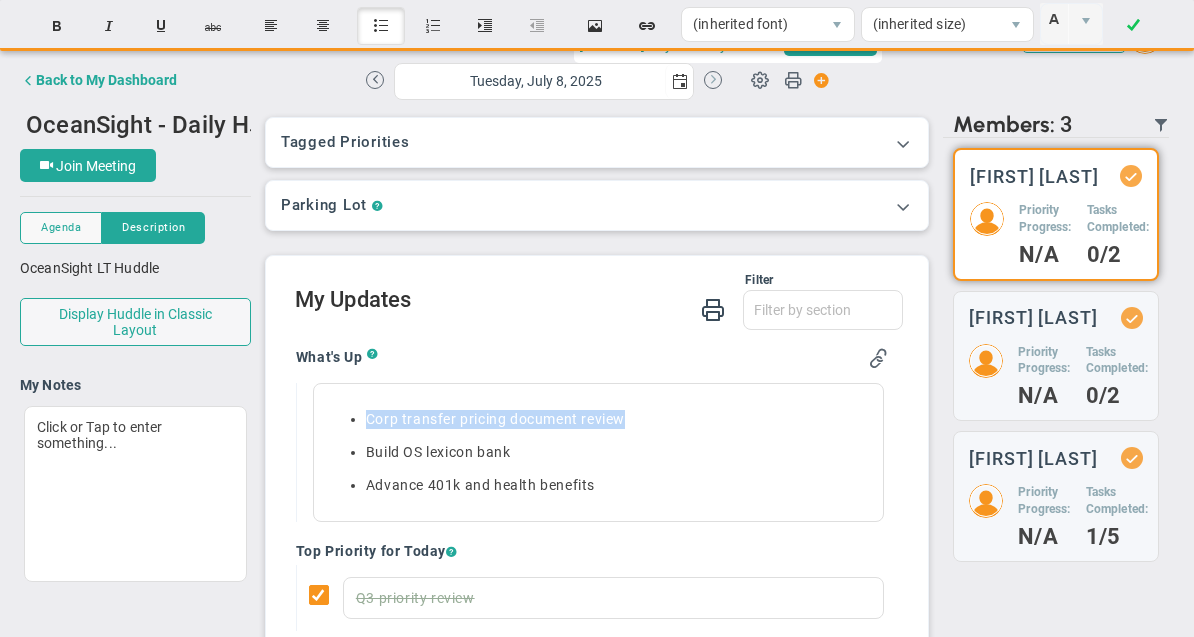 click at bounding box center (713, 80) 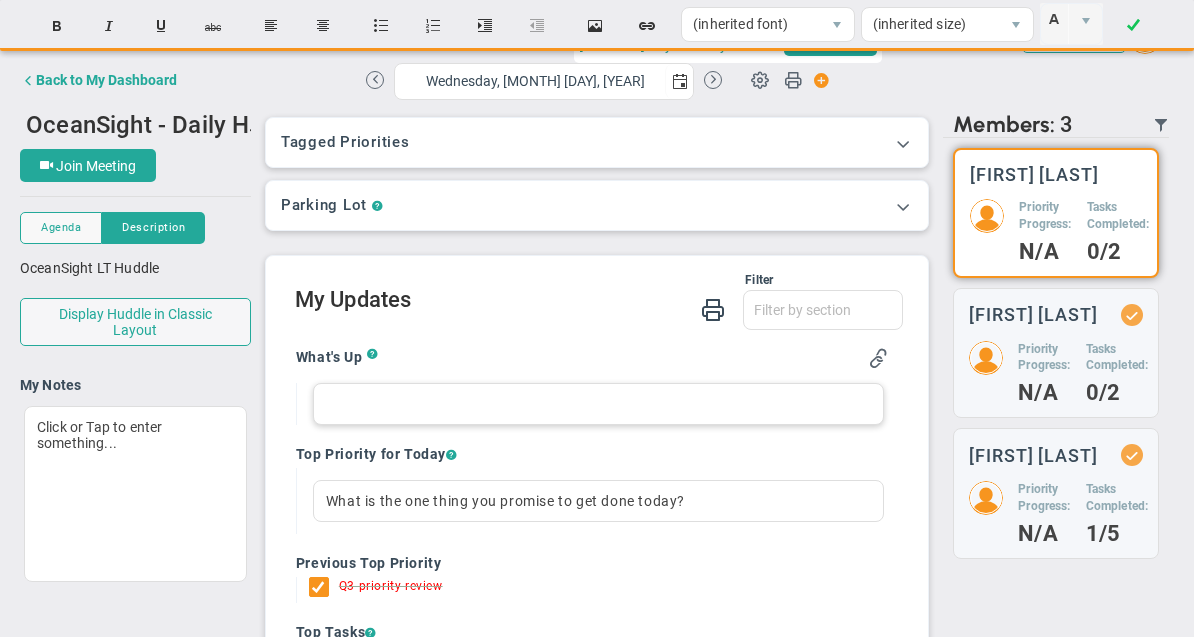 click at bounding box center [598, 404] 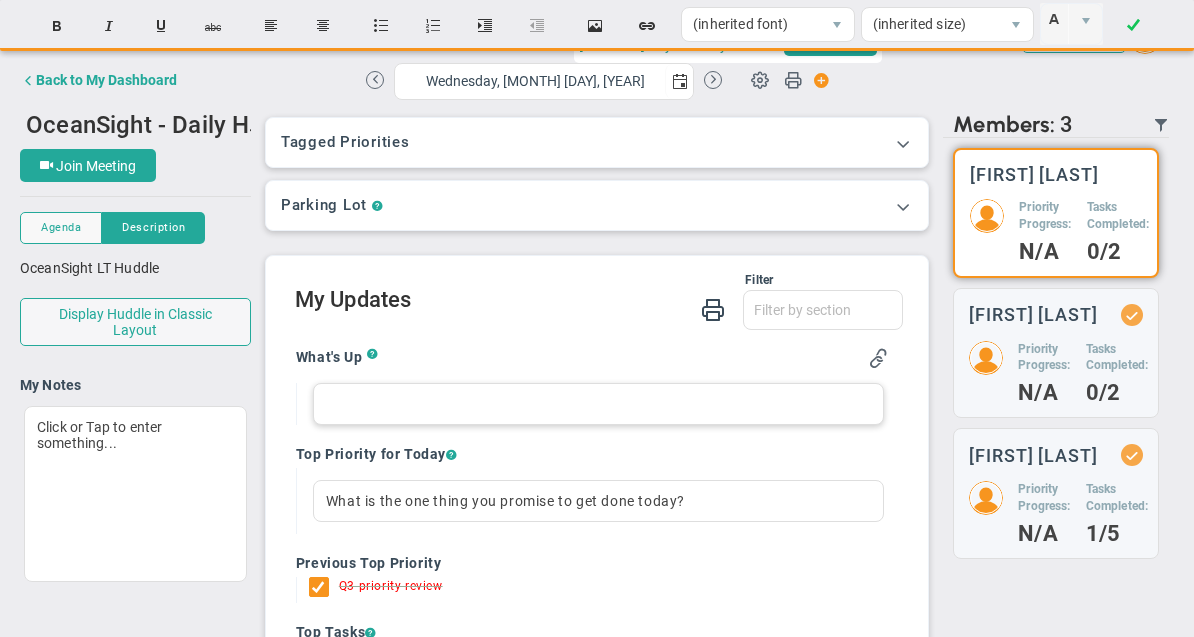paste 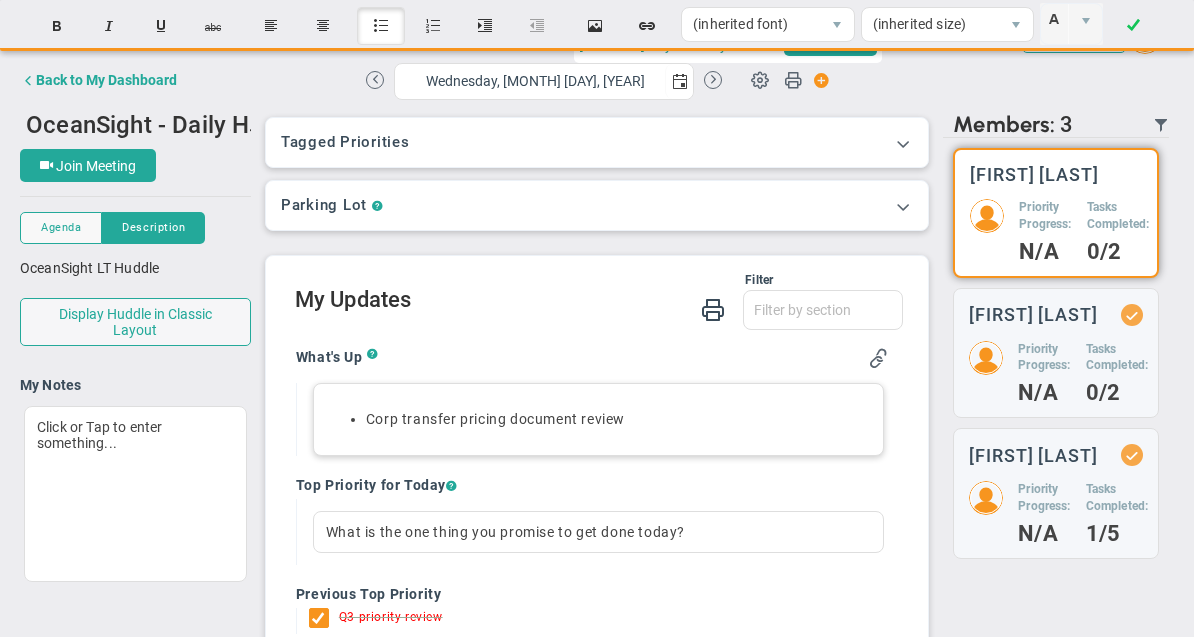 click on "Corp transfer pricing document review" at bounding box center [618, 419] 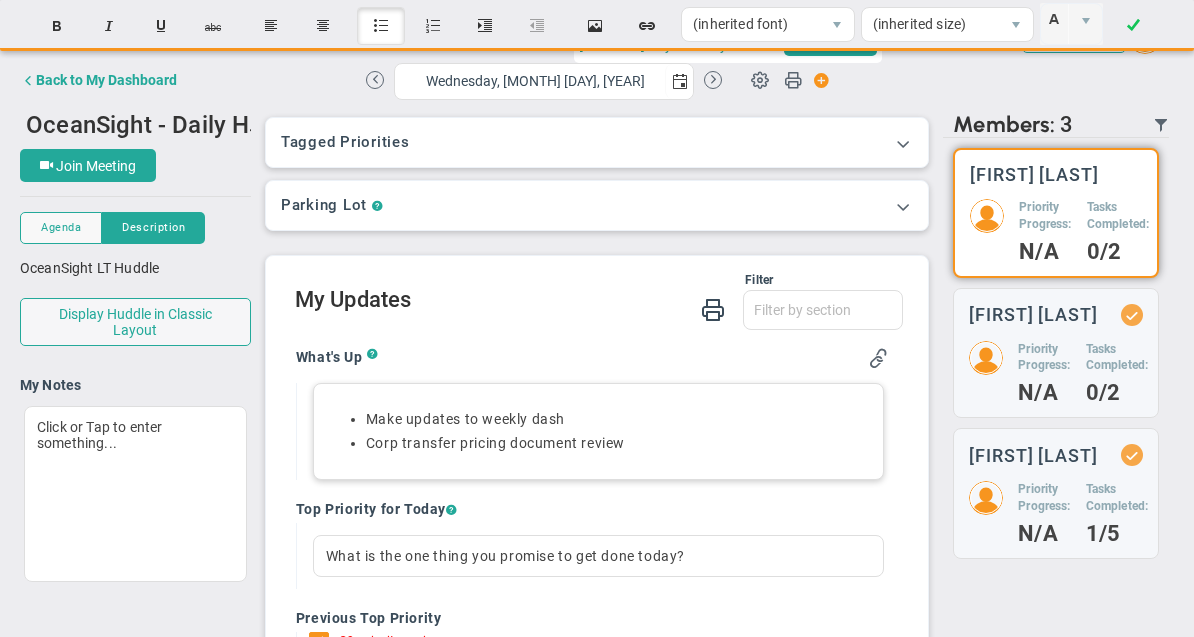 click on "Make updates to weekly dash﻿ Corp transfer pricing document review" at bounding box center (598, 431) 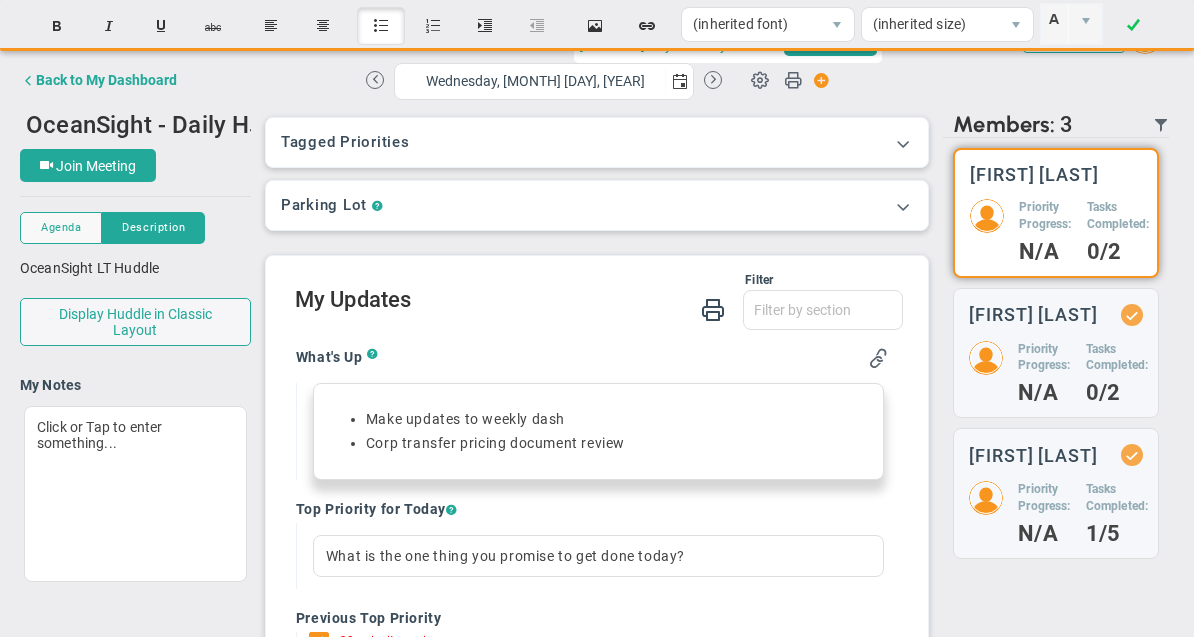 click on "Make updates to weekly dash﻿" at bounding box center (618, 419) 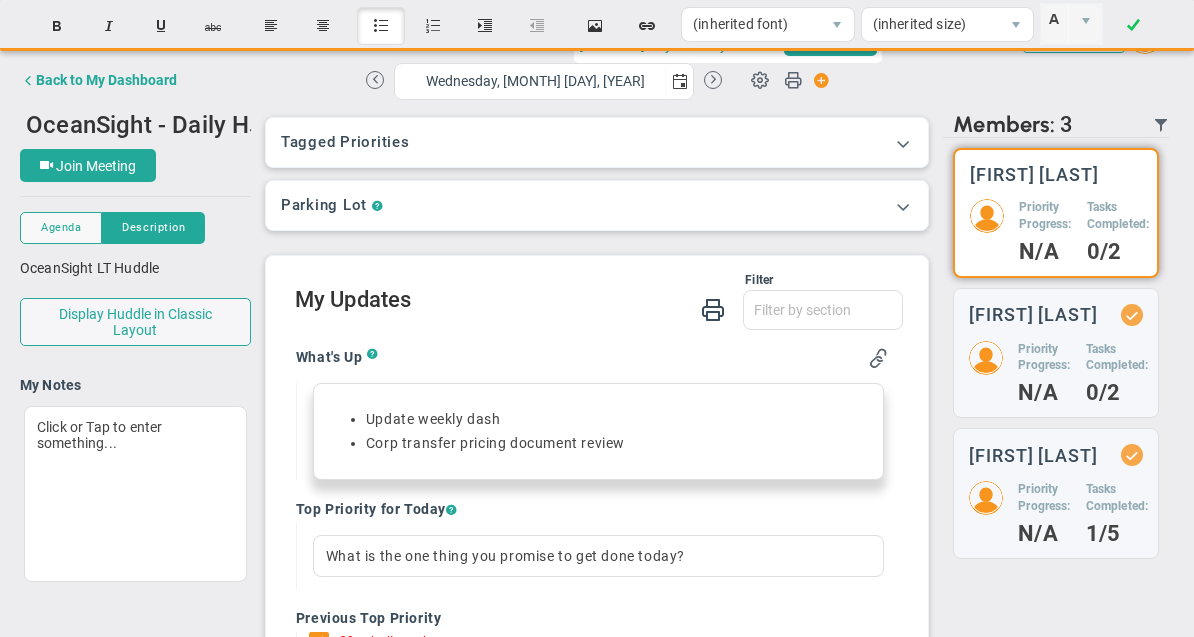 click on "Update weekly dash﻿" at bounding box center [618, 419] 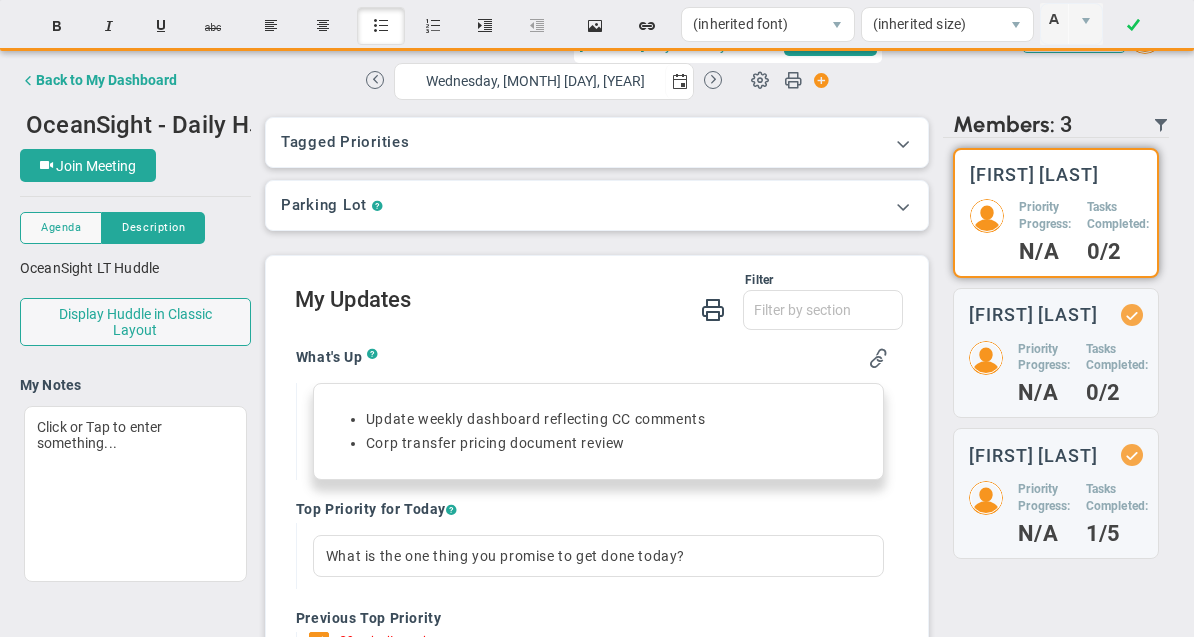 click on "Update weekly dash﻿board reflecting CC comments Corp transfer pricing document review" at bounding box center [598, 431] 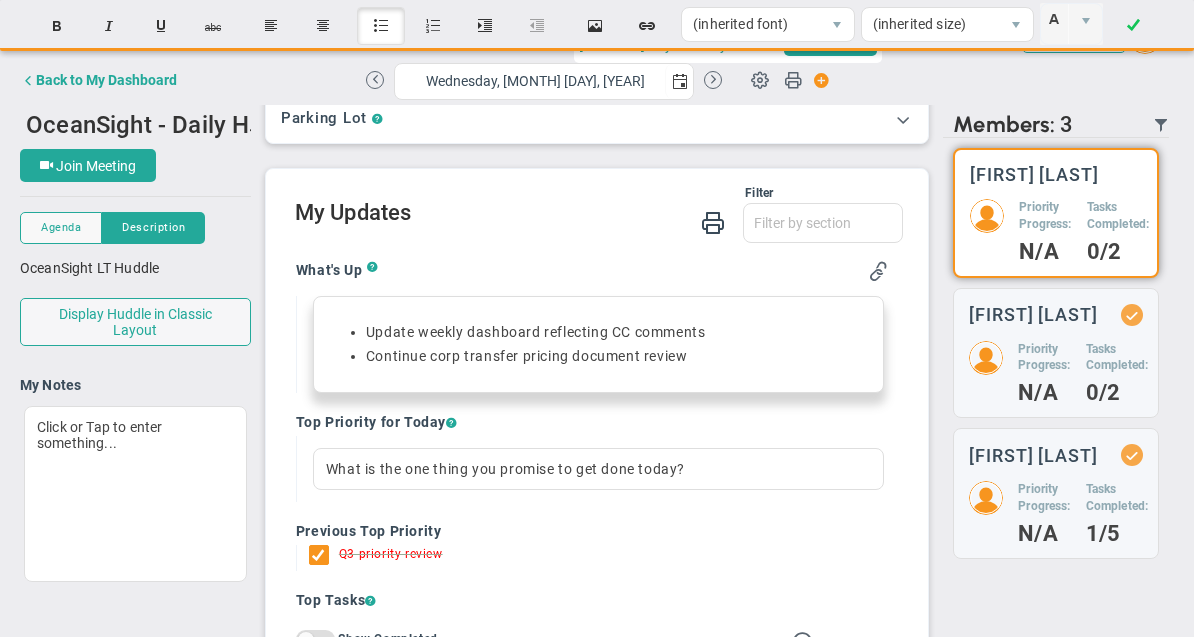 scroll, scrollTop: 114, scrollLeft: 0, axis: vertical 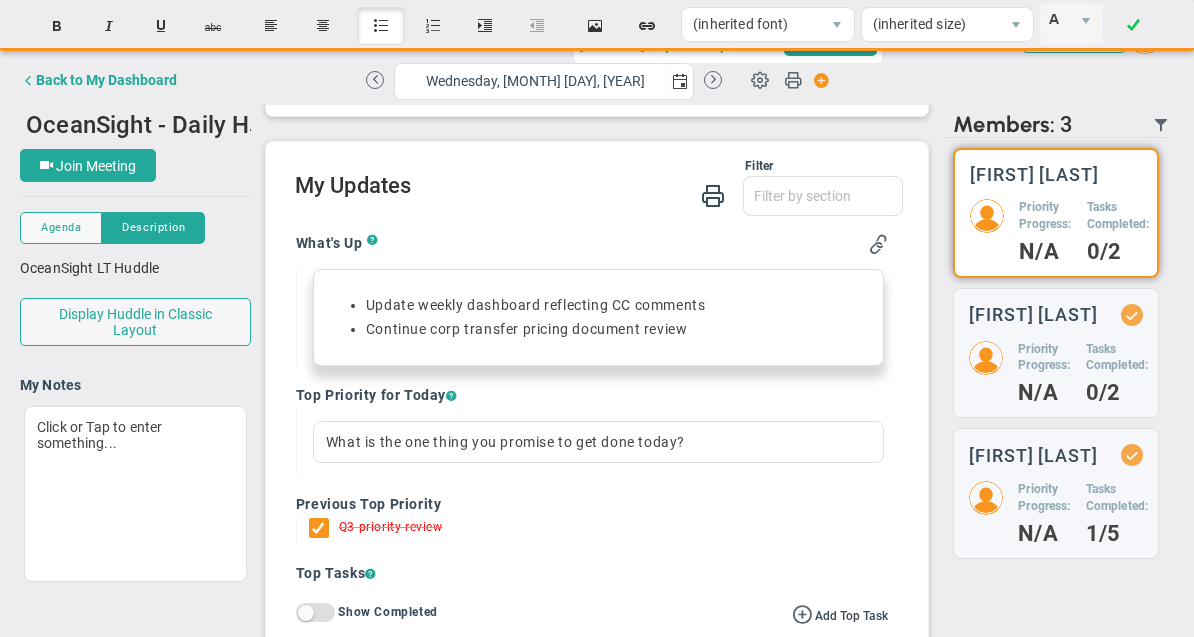 click on "Update weekly dash﻿board reflecting CC comments" at bounding box center (618, 305) 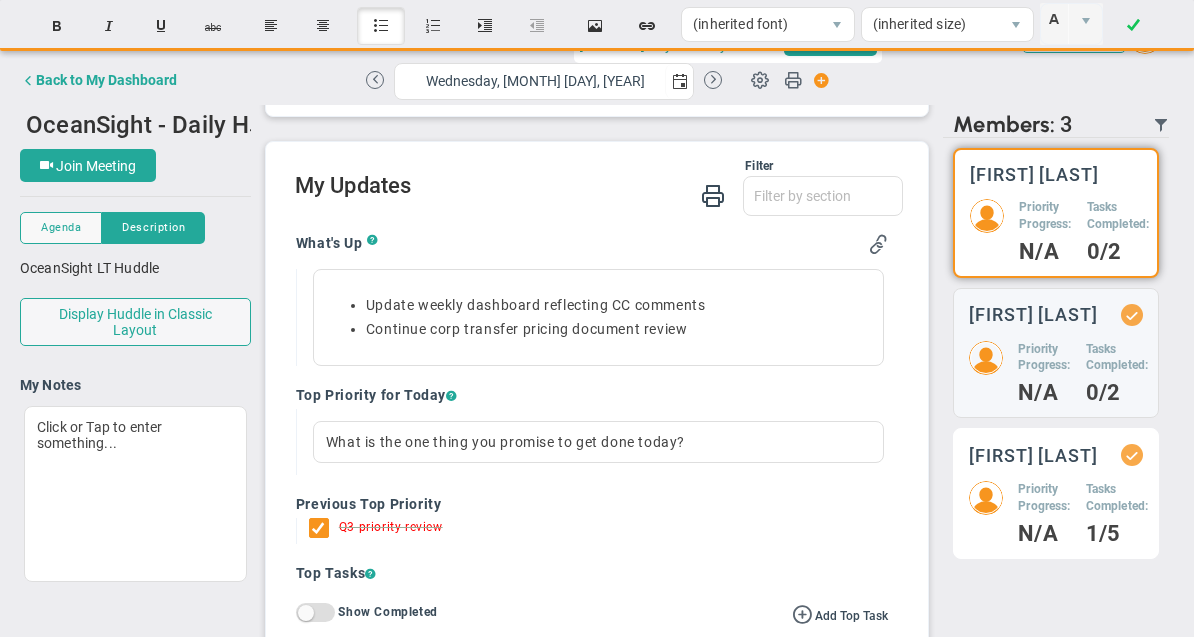 click on "Matt Burdyny
Priority Progress:
N/A
Tasks Completed:
1/5" at bounding box center [1056, 213] 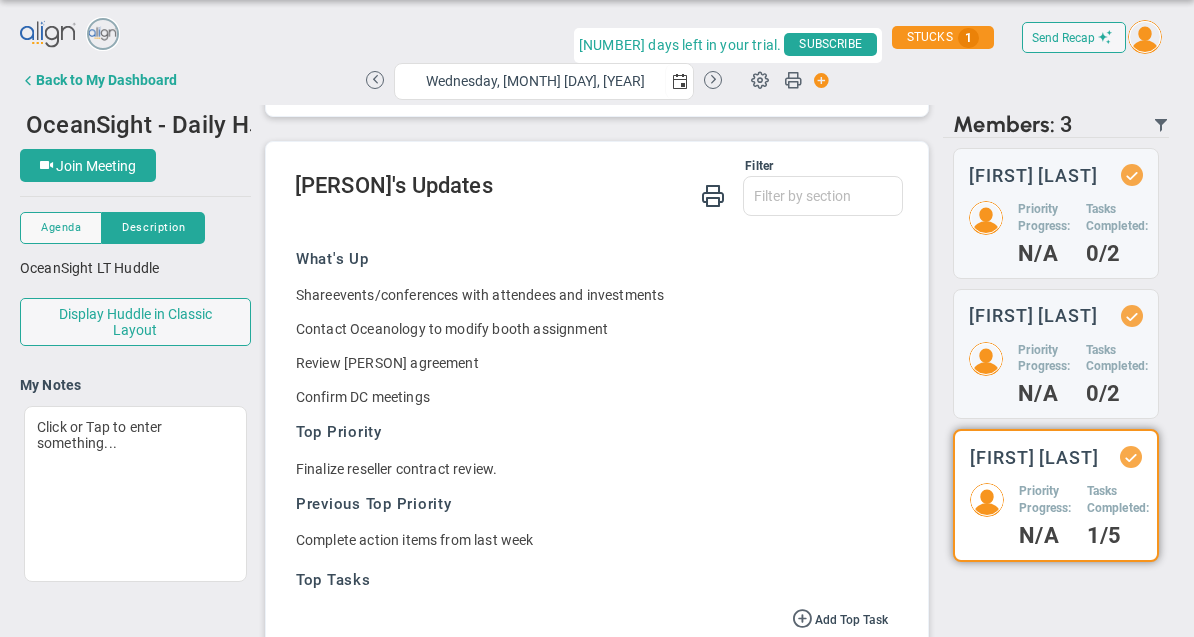 scroll, scrollTop: 166, scrollLeft: 0, axis: vertical 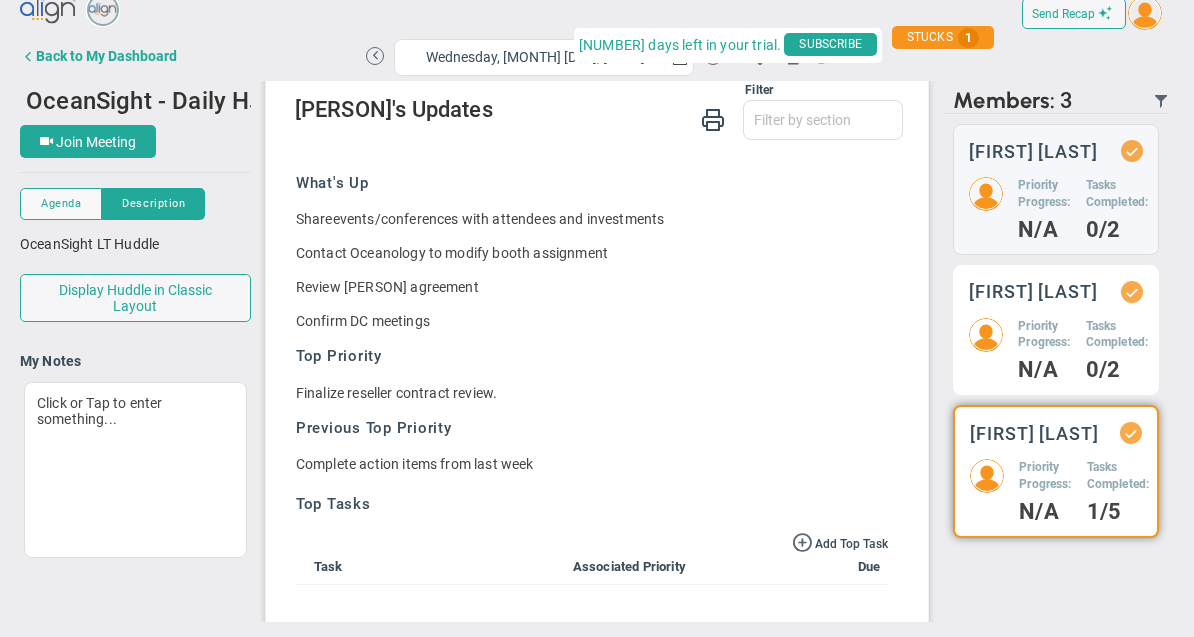 click on "Priority Progress:" at bounding box center (1044, 194) 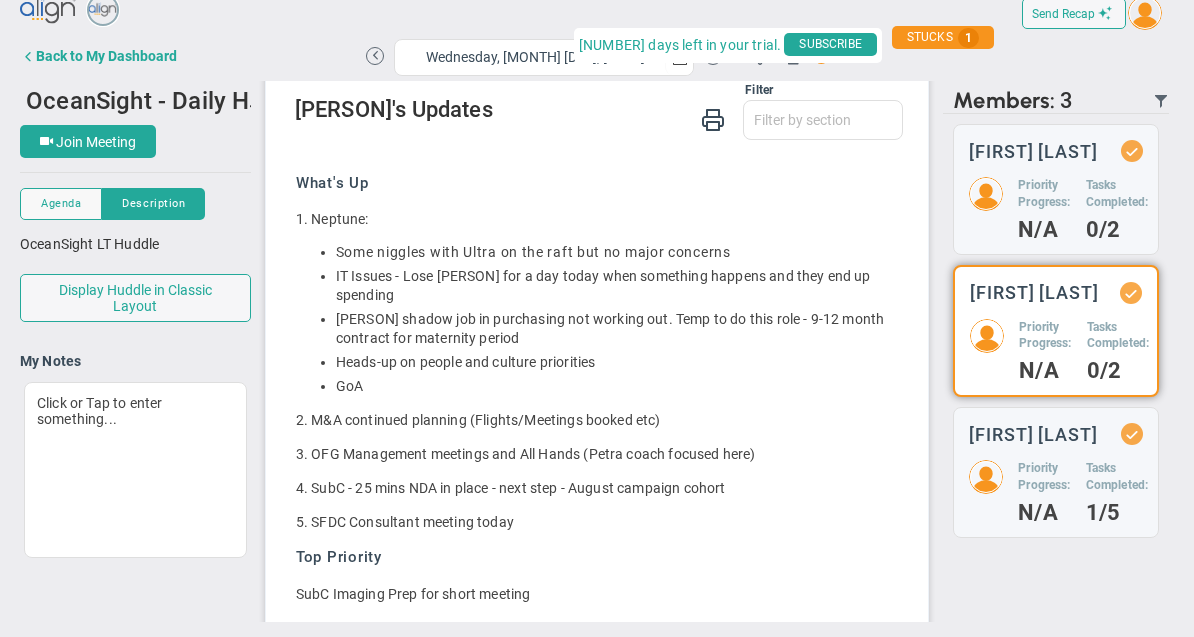 scroll, scrollTop: 105, scrollLeft: 0, axis: vertical 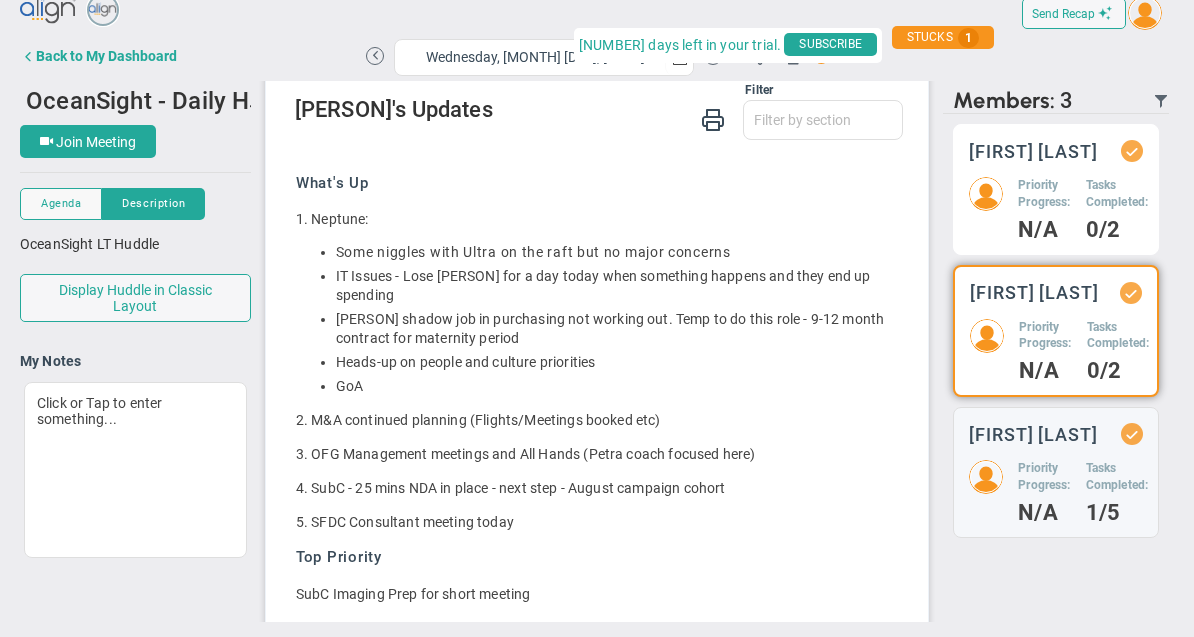 click on "Priority Progress:" at bounding box center [1044, 194] 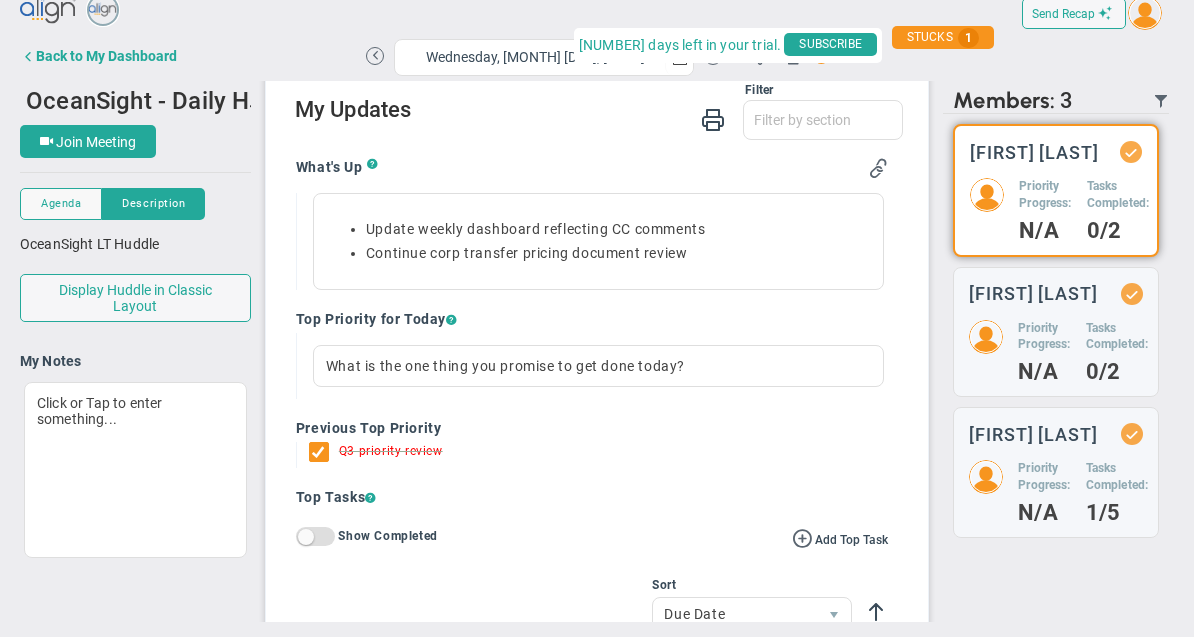 scroll, scrollTop: 105, scrollLeft: 0, axis: vertical 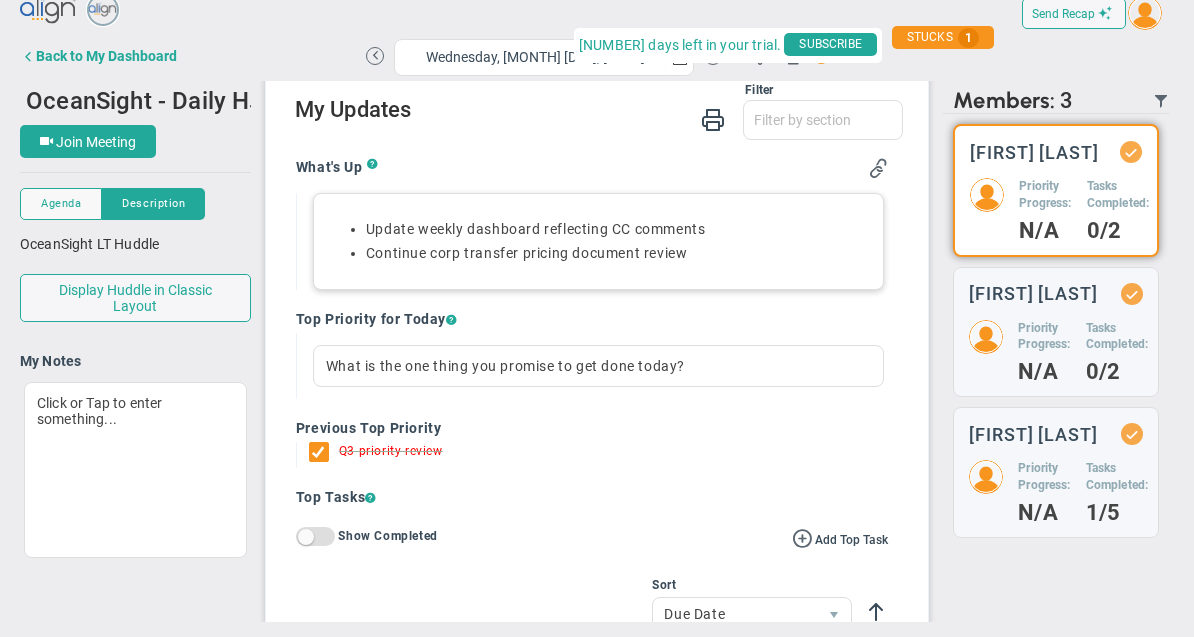 click on "Update weekly dashboard reflecting CC comments" at bounding box center [618, 229] 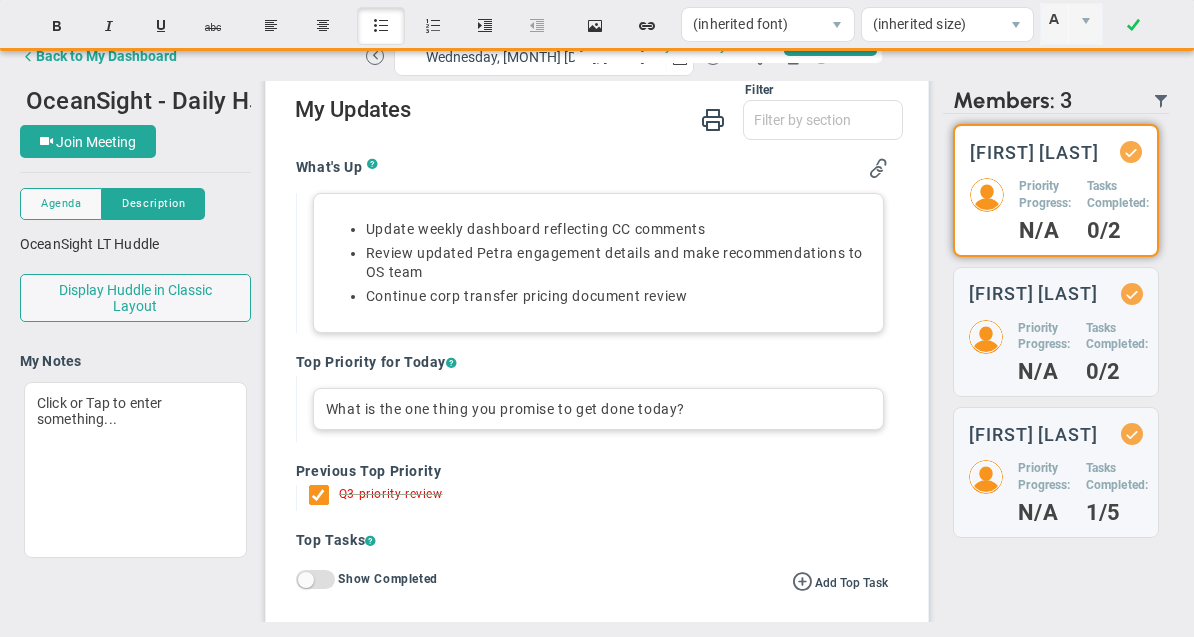 click on "What is the one thing you promise to get done today?" at bounding box center [598, 409] 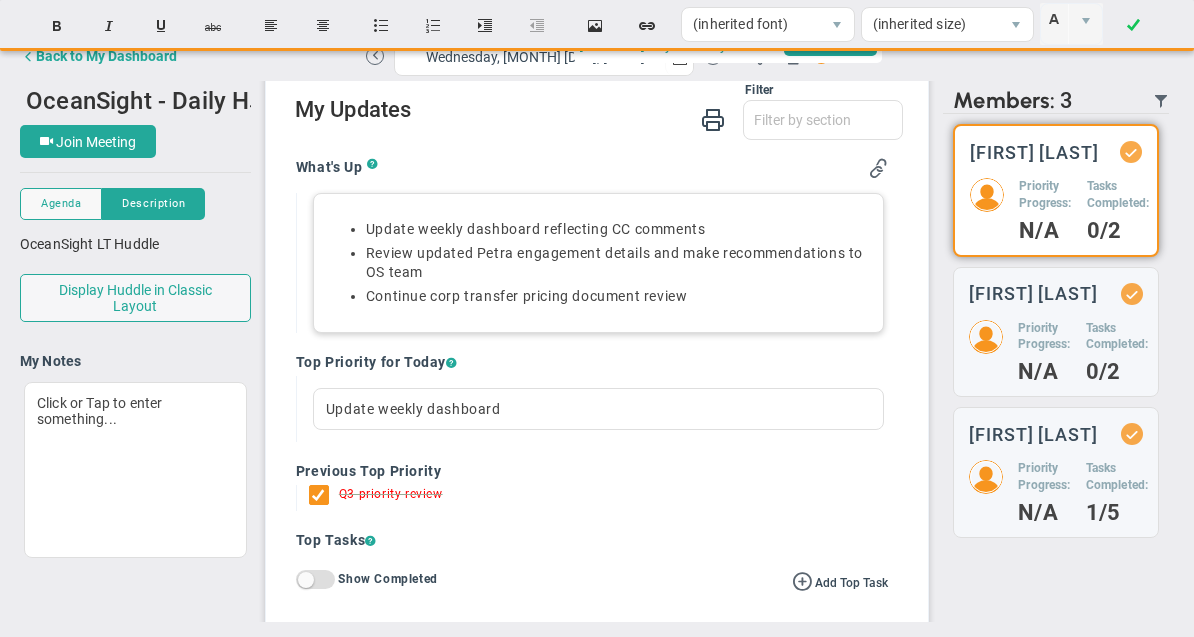 click on "Tagged OKRs
Tagged Priorities
This Huddle doesn’t have a tag.
Tagged OKRs
Tagged Priorities
?" at bounding box center (597, 351) 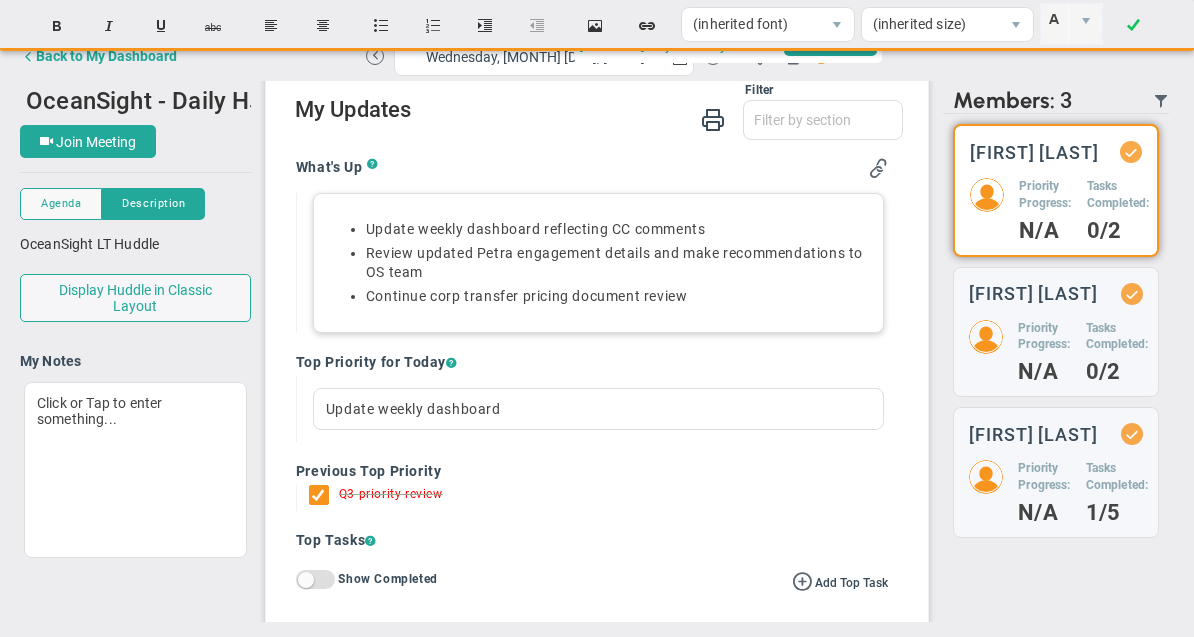 scroll, scrollTop: 0, scrollLeft: 0, axis: both 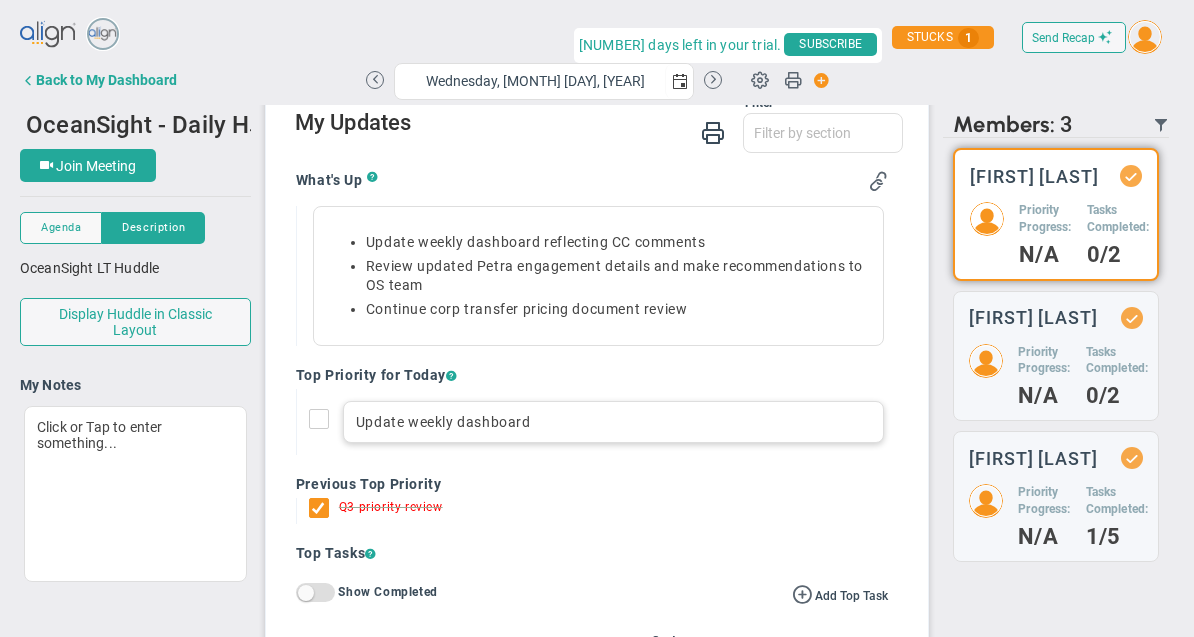 click on "Update weekly dashboard" at bounding box center [613, 422] 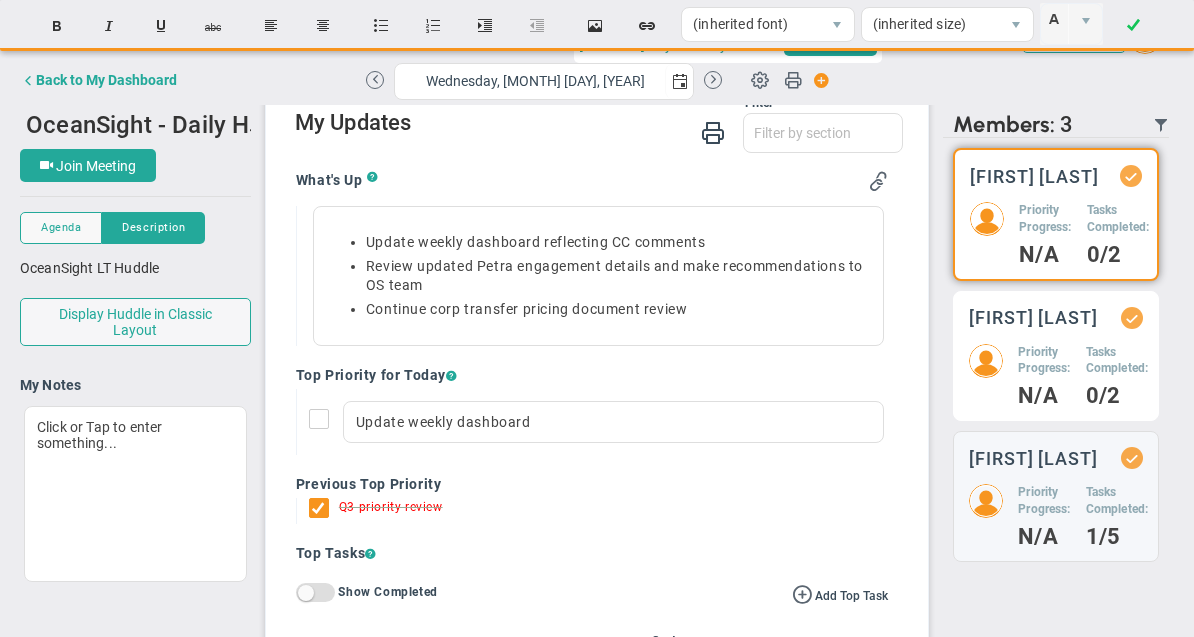click on "Priority Progress:" at bounding box center (1045, 219) 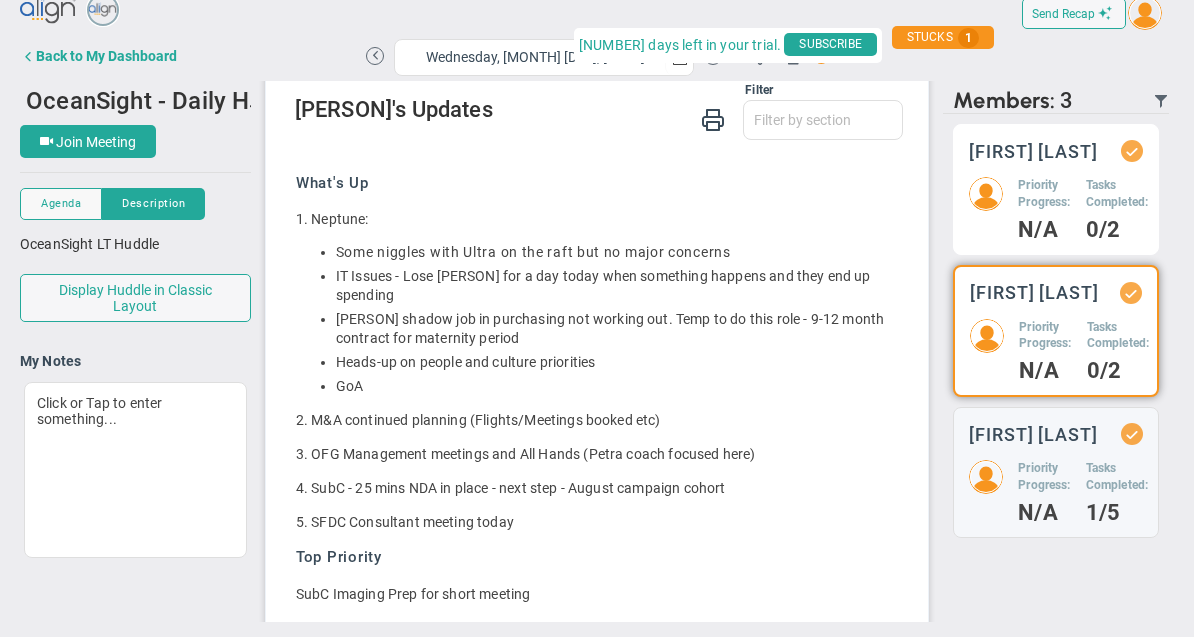 click on "Tyler Van Schoonhoven
Priority Progress:
N/A
Tasks Completed:
0/2" at bounding box center [1056, 189] 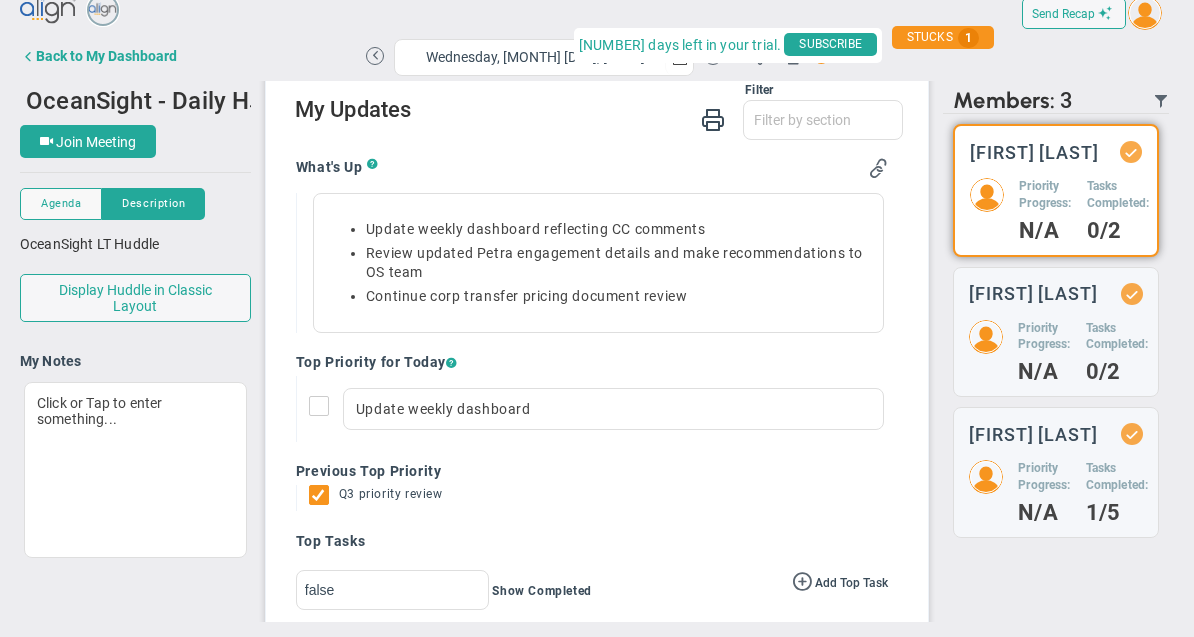 scroll, scrollTop: 105, scrollLeft: 0, axis: vertical 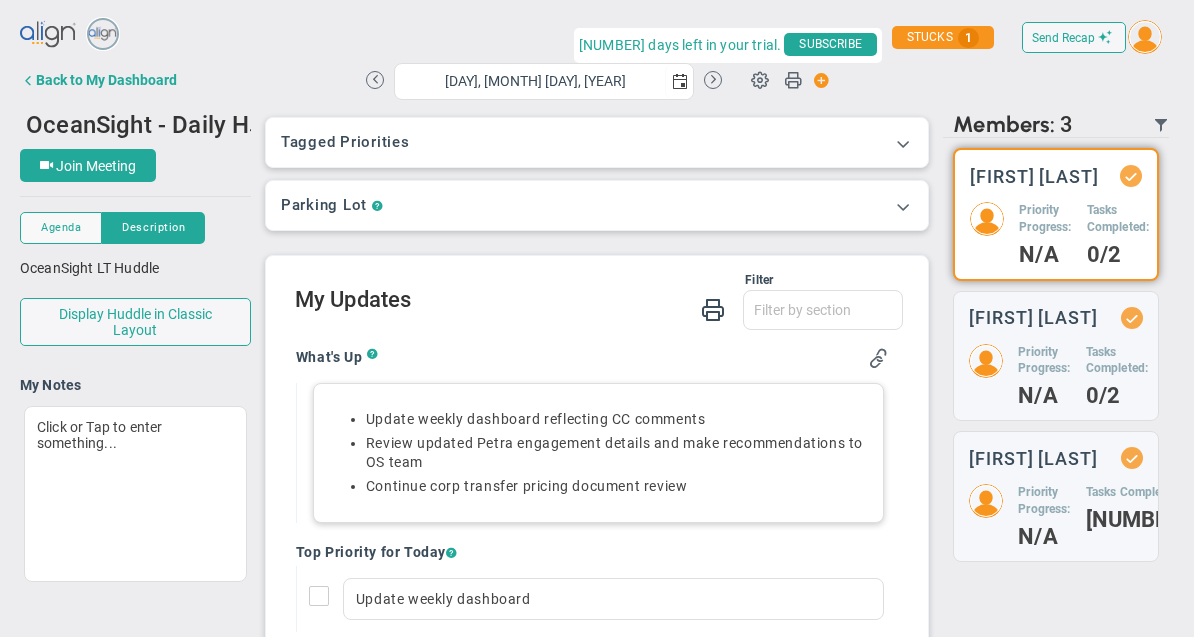 click on "Continue corp transfer pricing document review" at bounding box center [618, 486] 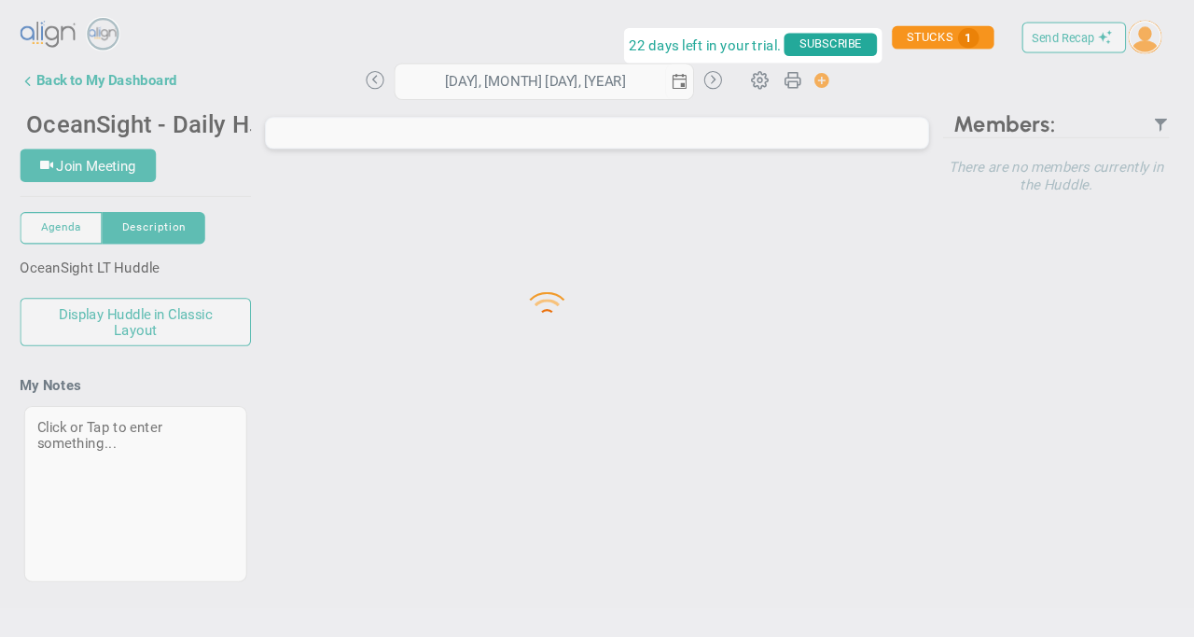 scroll, scrollTop: 0, scrollLeft: 0, axis: both 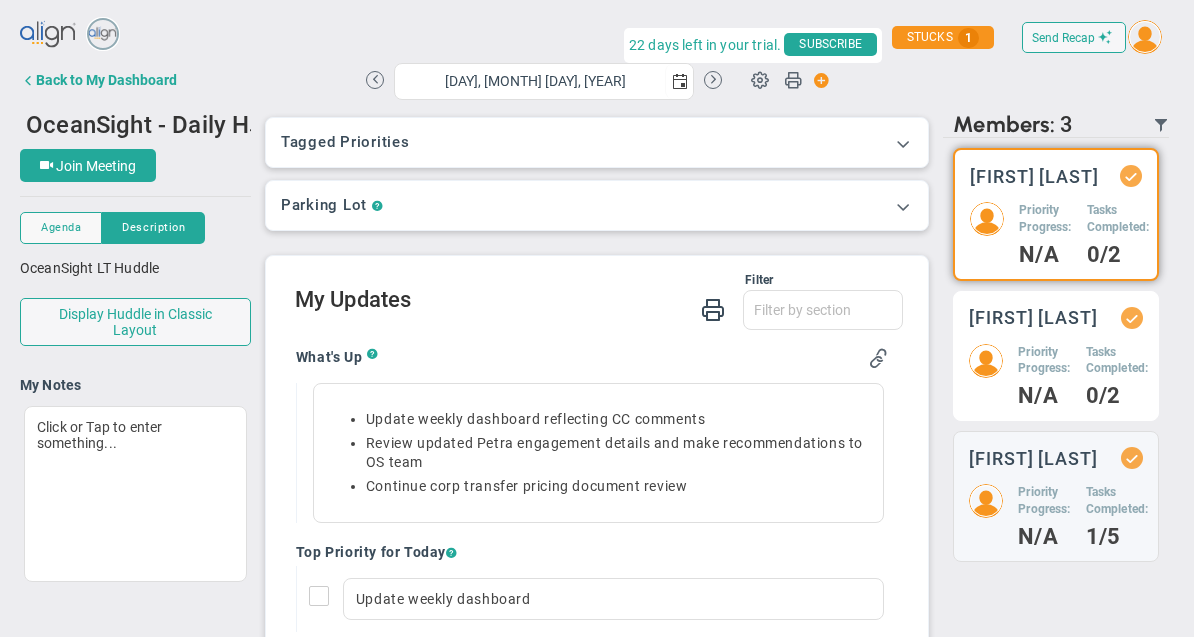 click on "0/2" at bounding box center [1045, 255] 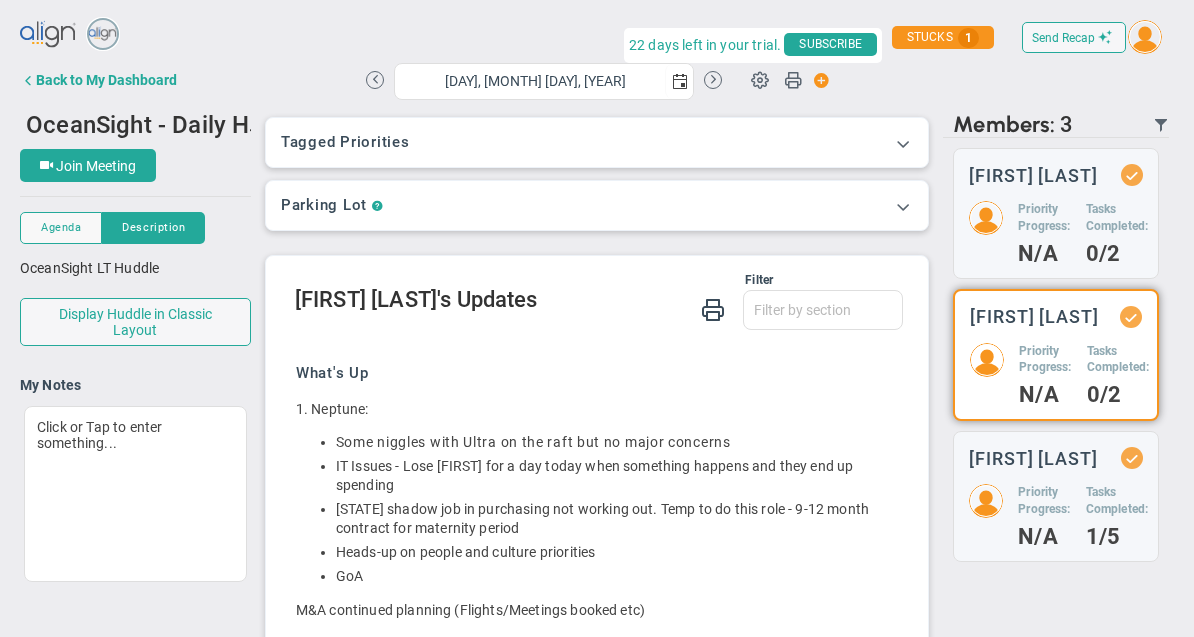 scroll, scrollTop: 166, scrollLeft: 0, axis: vertical 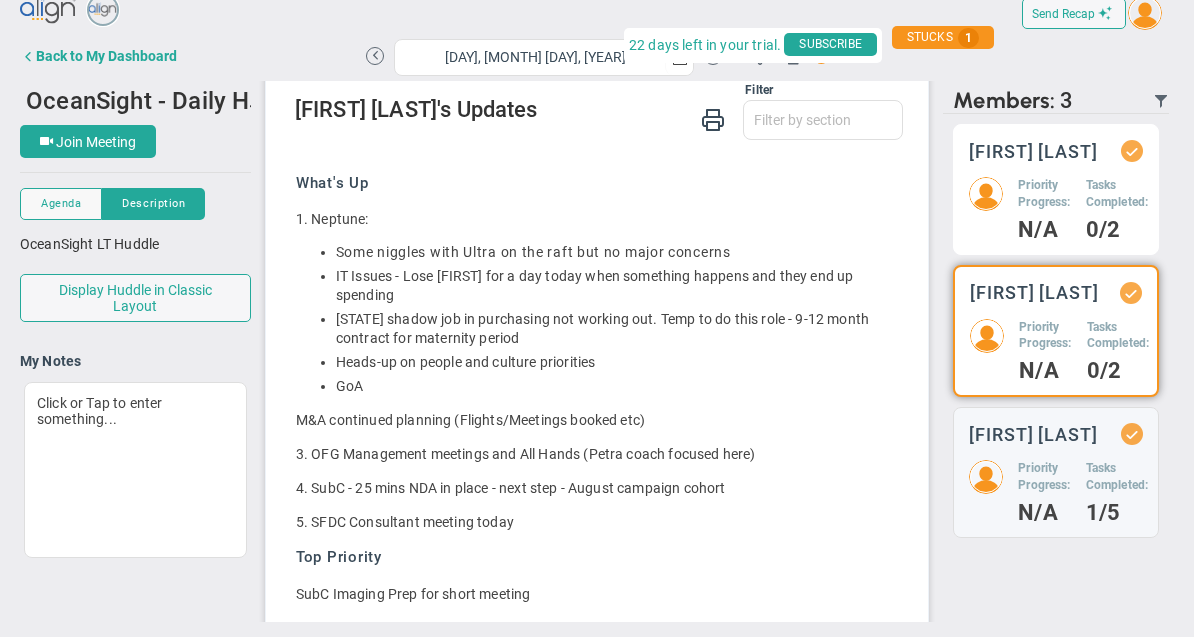 click on "Tasks Completed:" at bounding box center (1044, 194) 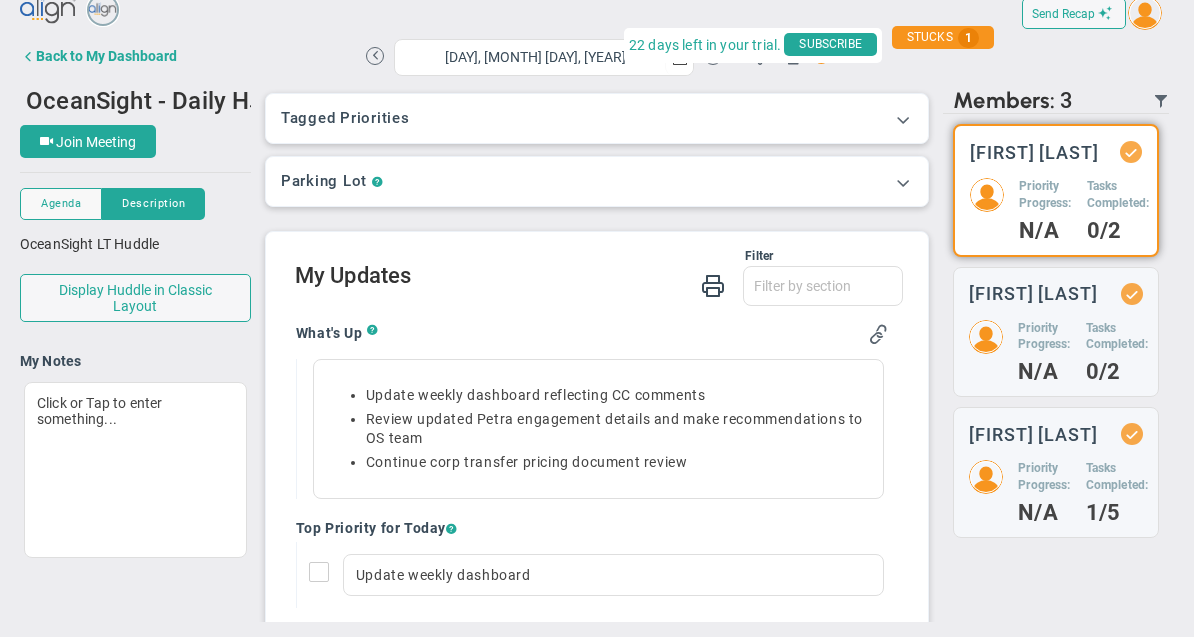 scroll, scrollTop: 0, scrollLeft: 0, axis: both 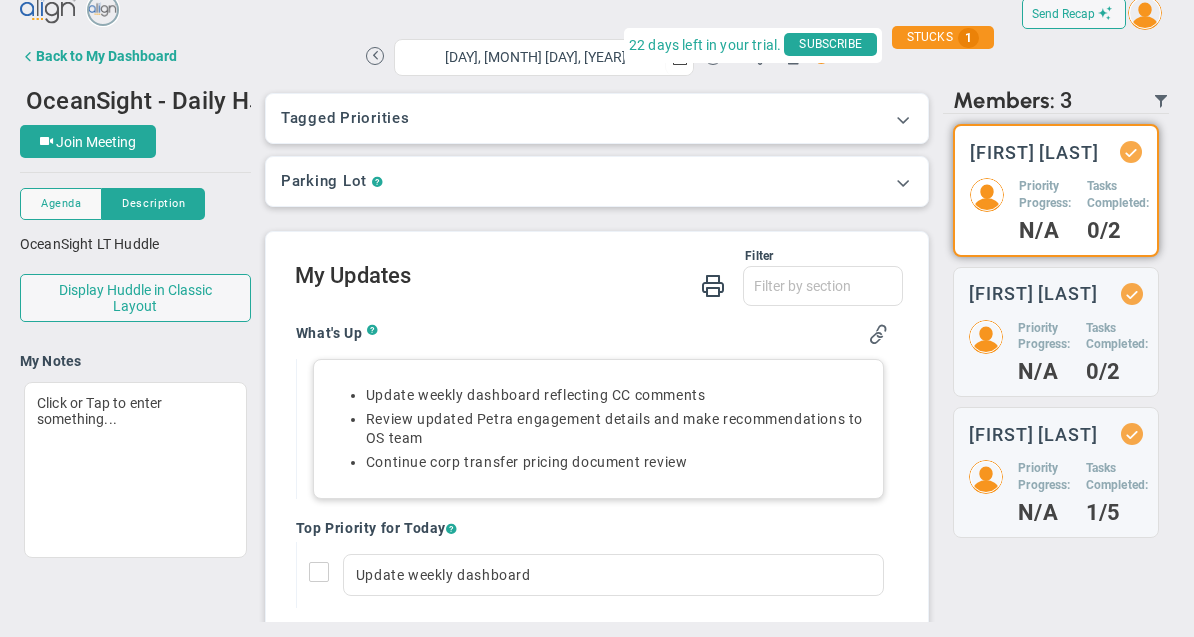 click on "Continue corp transfer pricing document review" at bounding box center (618, 462) 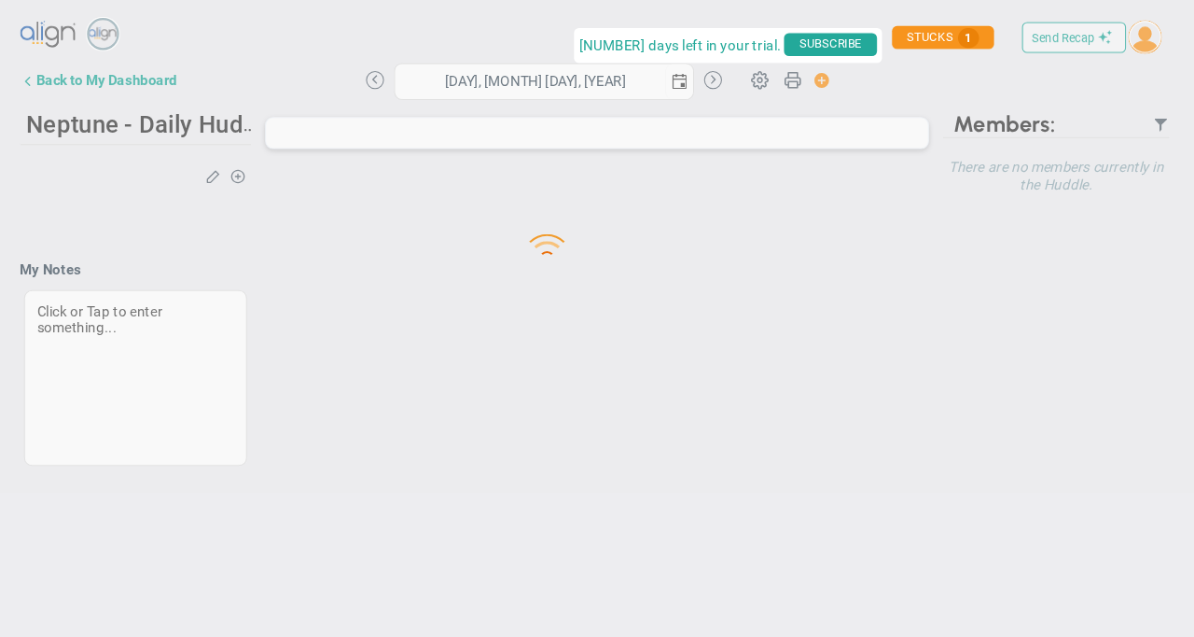 scroll, scrollTop: 0, scrollLeft: 0, axis: both 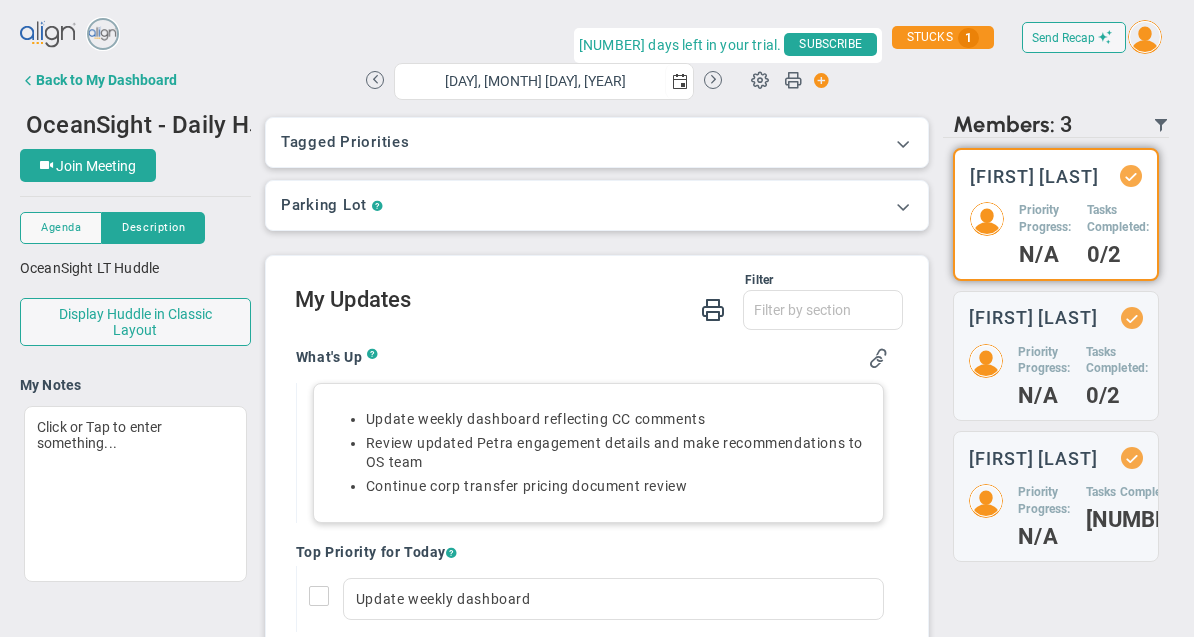 click on "Continue corp transfer pricing document review" at bounding box center (618, 486) 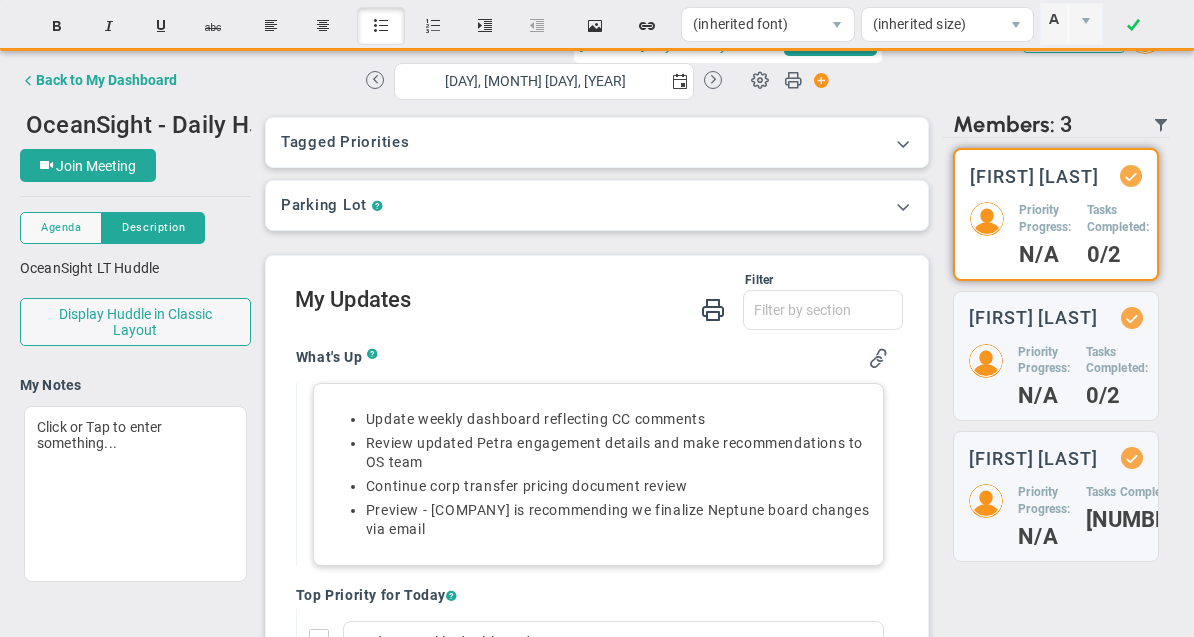 click on "Preview - Norton Rose is recommending we finalize Neptune board changes via email﻿" at bounding box center [618, 520] 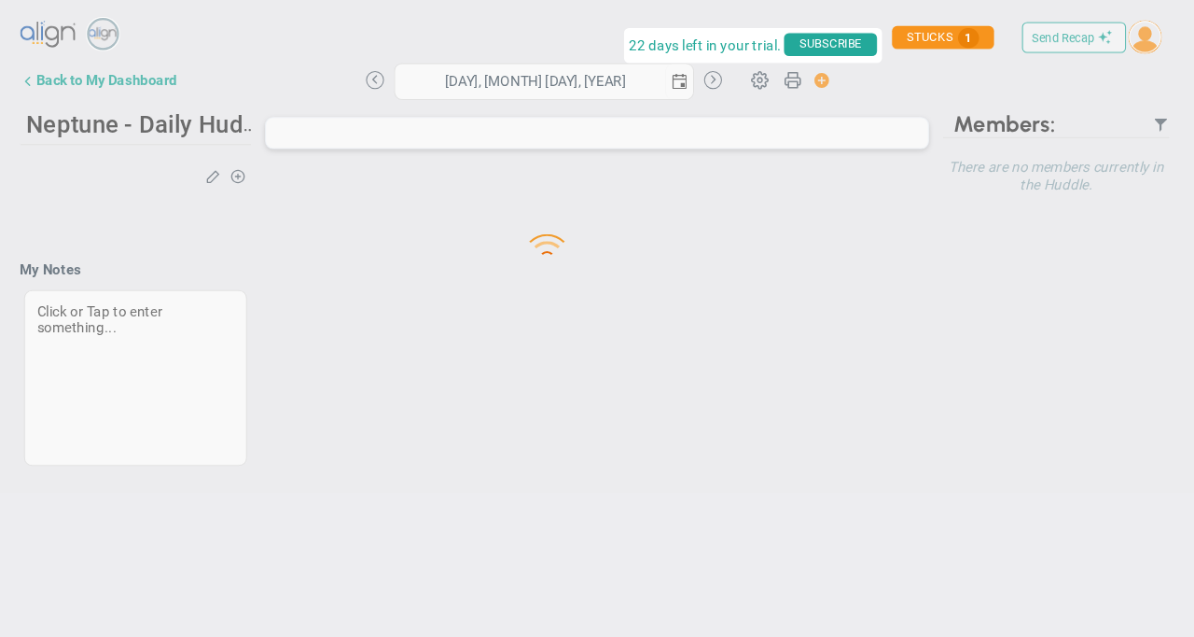scroll, scrollTop: 0, scrollLeft: 0, axis: both 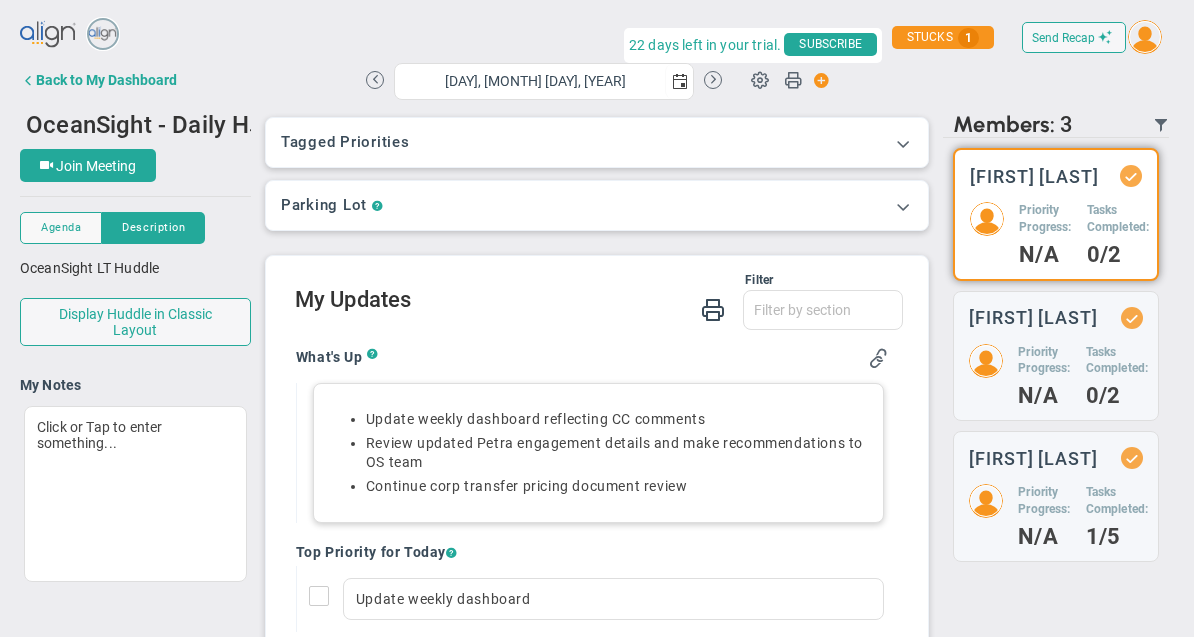 click on "Update weekly dashboard reflecting CC comments Review updated Petra engagement details and make recommendations to OS team Continue corp transfer pricing document review" at bounding box center (598, 453) 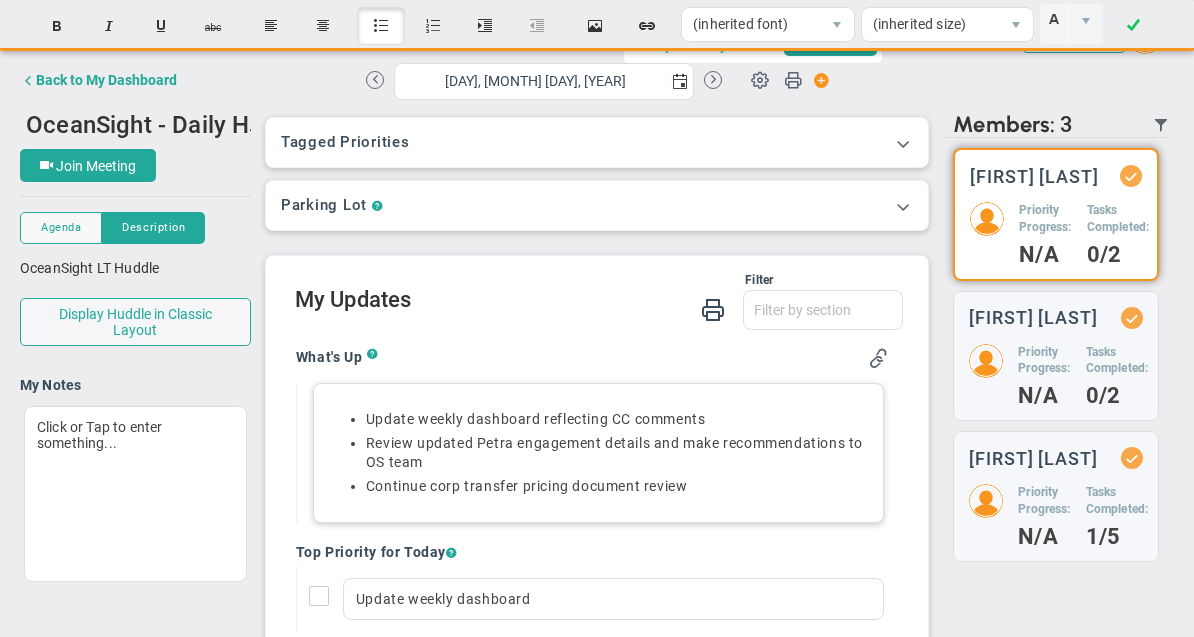 click on "Update weekly dashboard reflecting CC comments Review updated Petra engagement details and make recommendations to OS team Continue corp transfer pricing document review" at bounding box center [598, 453] 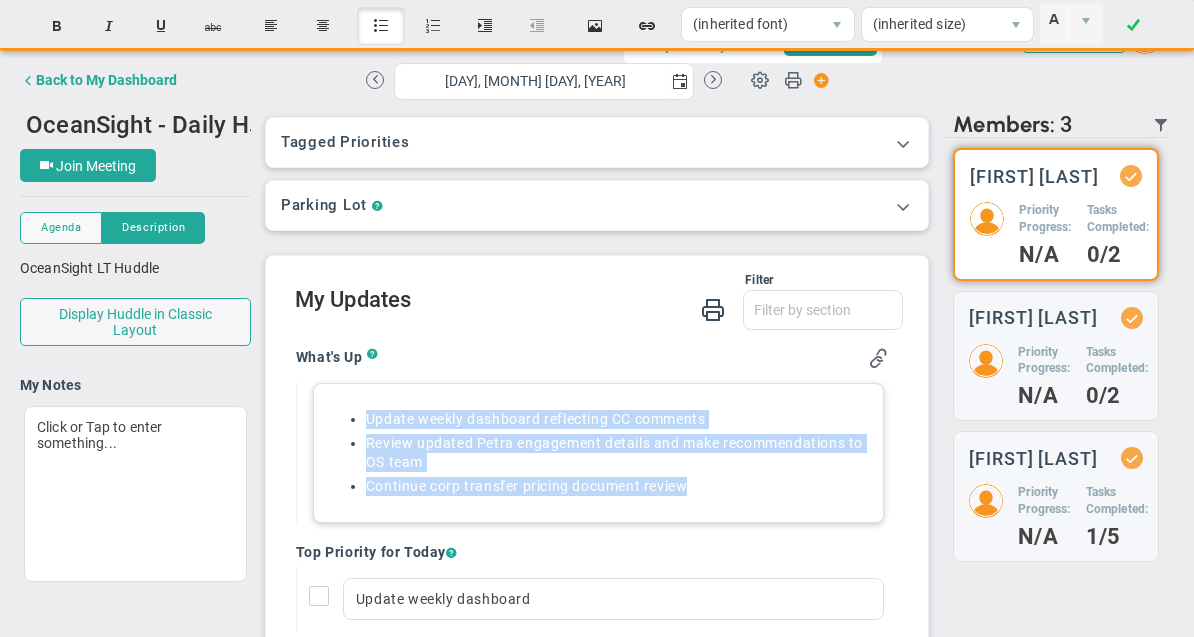 paste 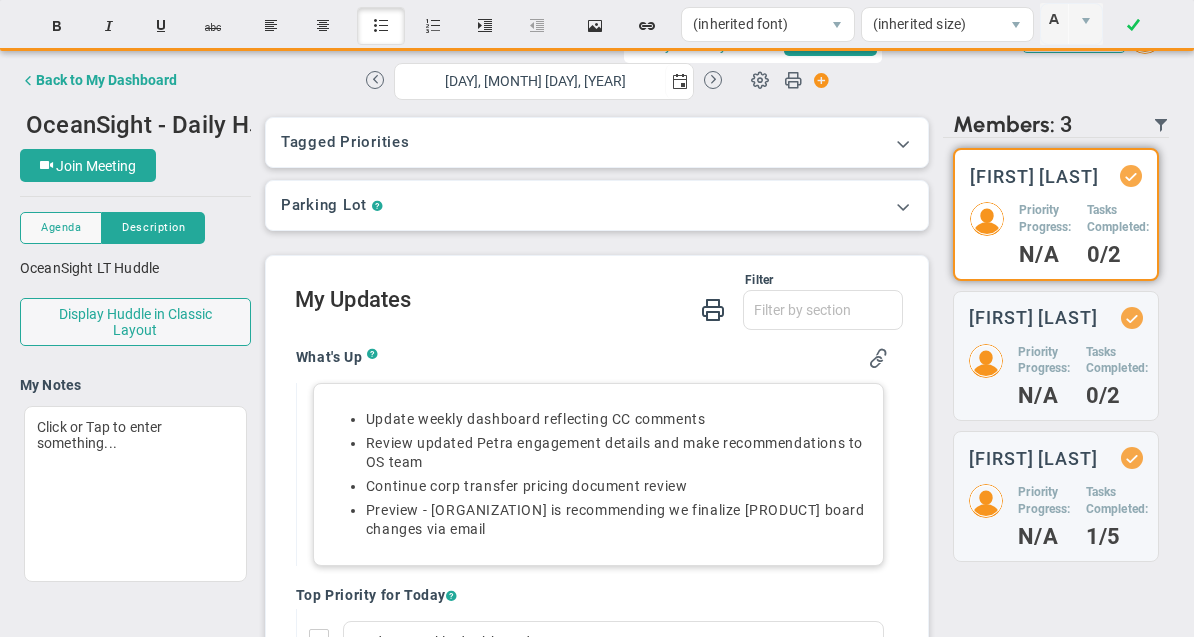 scroll, scrollTop: 0, scrollLeft: 0, axis: both 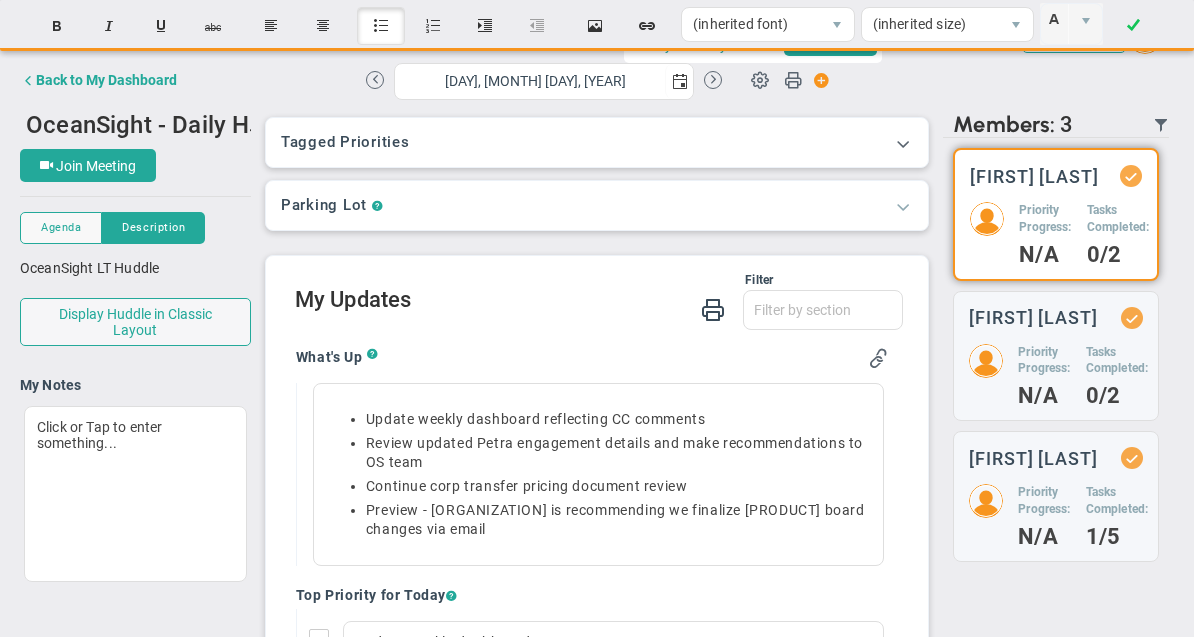 click at bounding box center (903, 206) 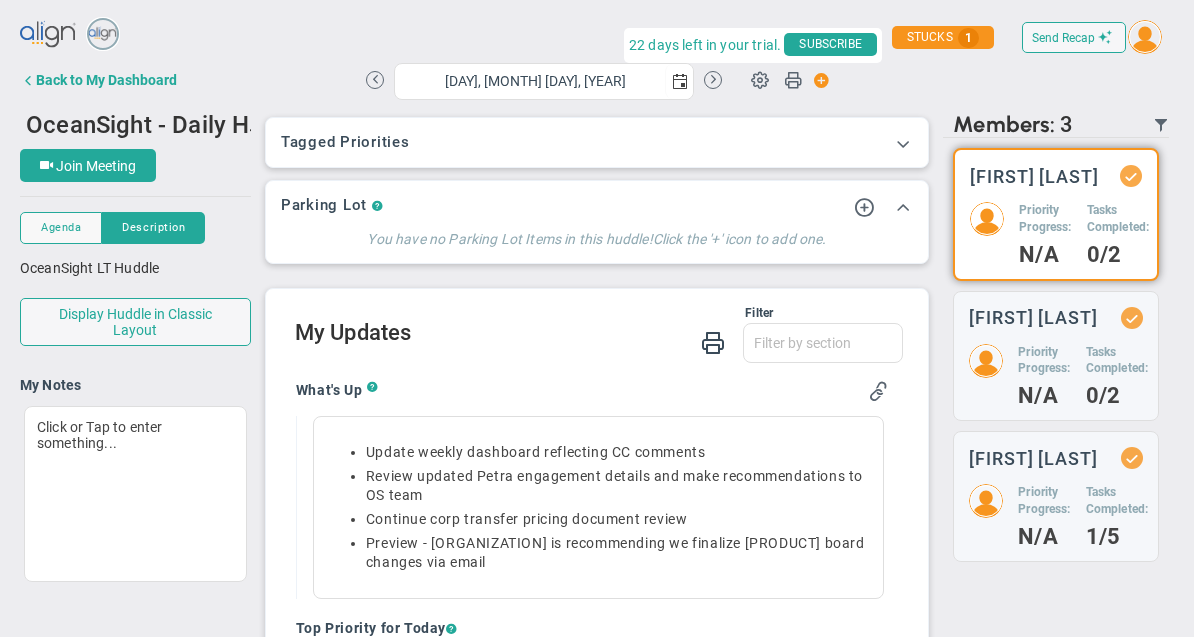 click on "Parking Lot
?
Item Date Edited By 0 5 5 10 25 50 items per page No items to display
You have no Parking Lot Items in this huddle!  Click the '+' icon to add one.
We are retrieving the Parking Lot. This shouldn't take long." at bounding box center [597, 222] 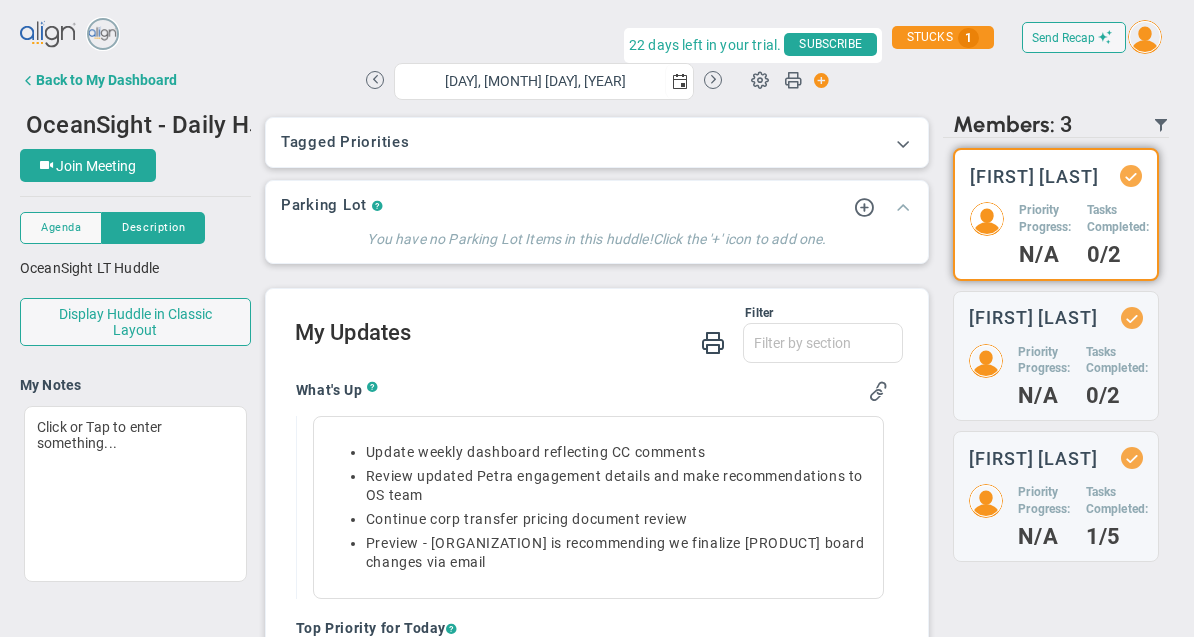 click at bounding box center (903, 206) 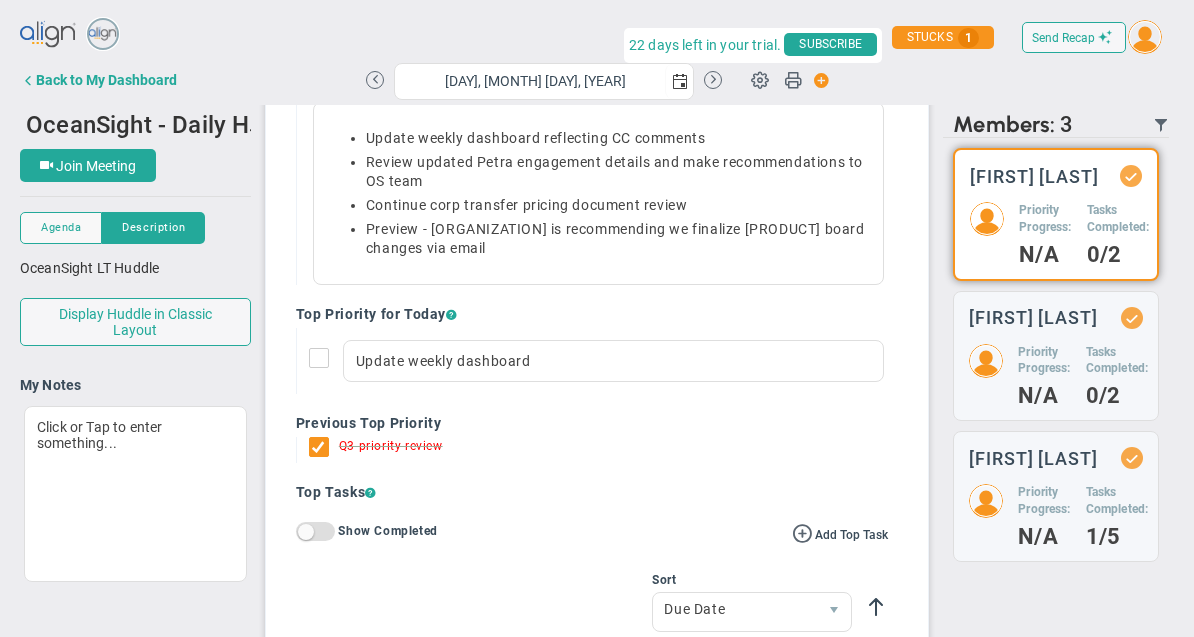 scroll, scrollTop: 275, scrollLeft: 0, axis: vertical 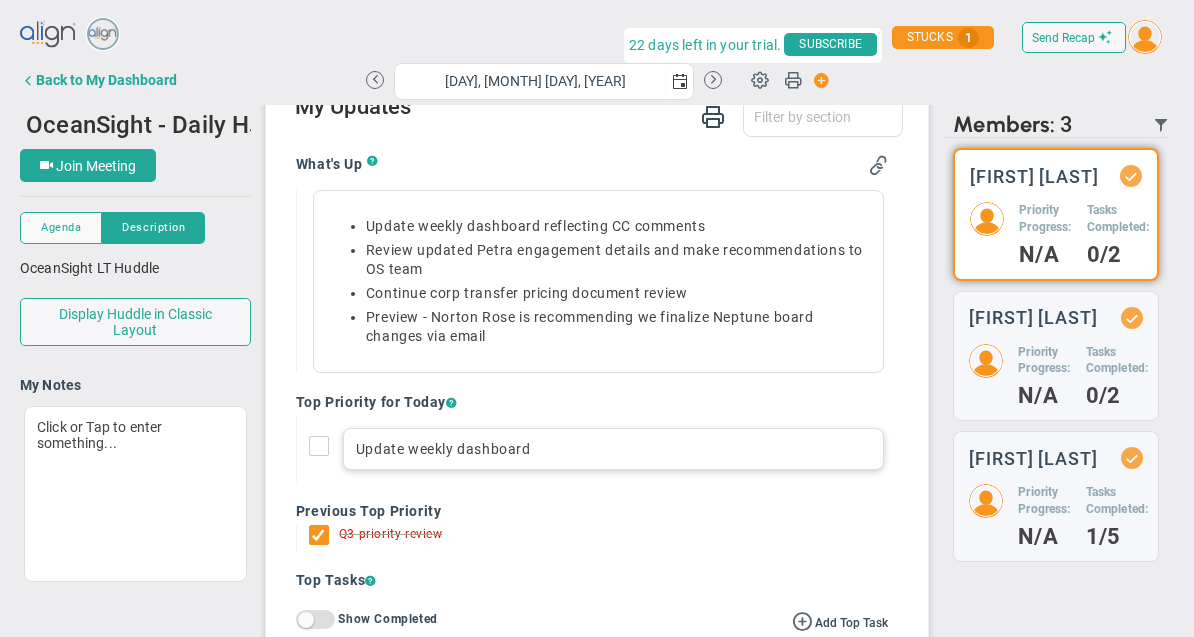click on "Update weekly dashboard" at bounding box center (613, 449) 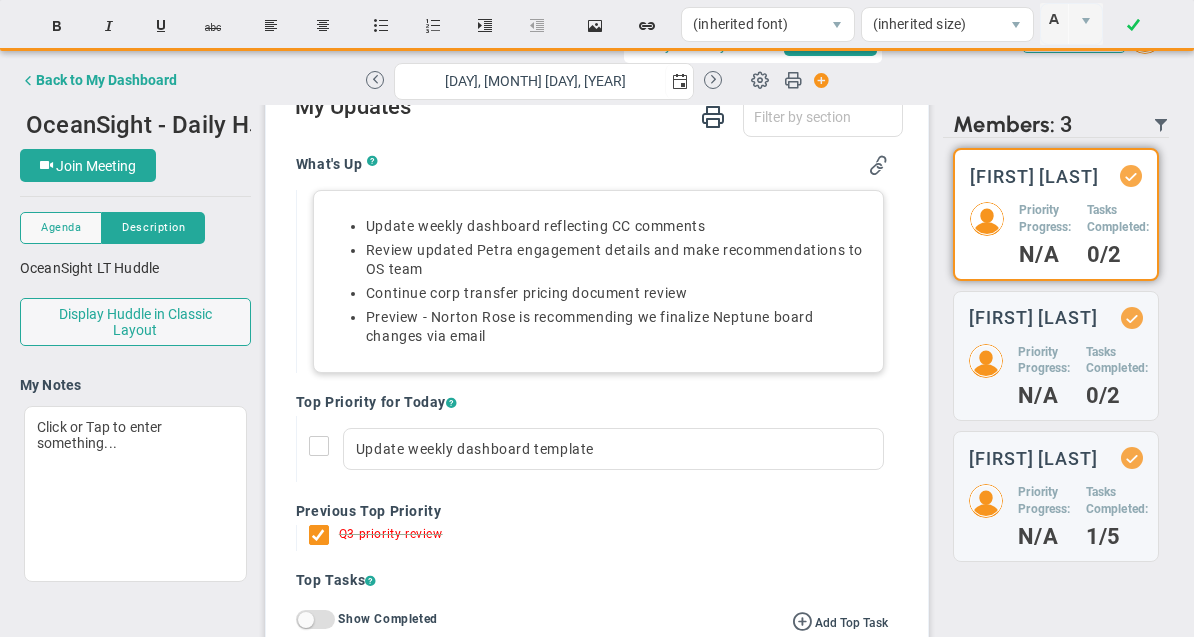 click on "Tagged OKRs
Tagged Priorities
This Huddle doesn’t have a tag.
Tagged OKRs
Tagged Priorities
?" at bounding box center [597, 375] 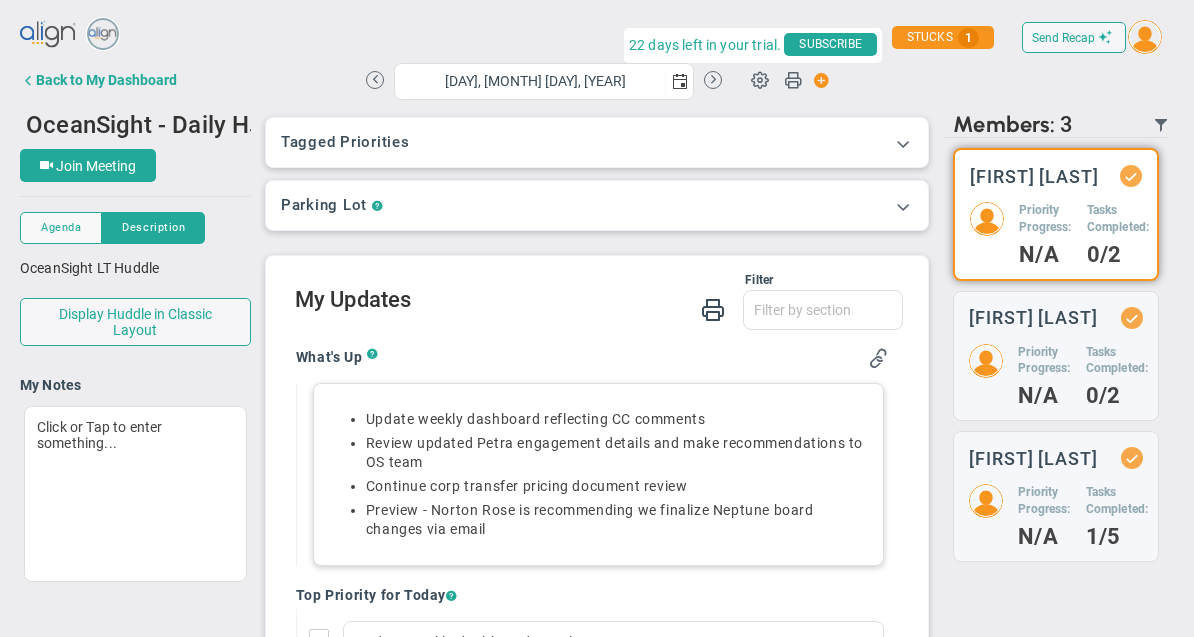 click on "Update weekly dashboard reflecting CC comments" at bounding box center [618, 419] 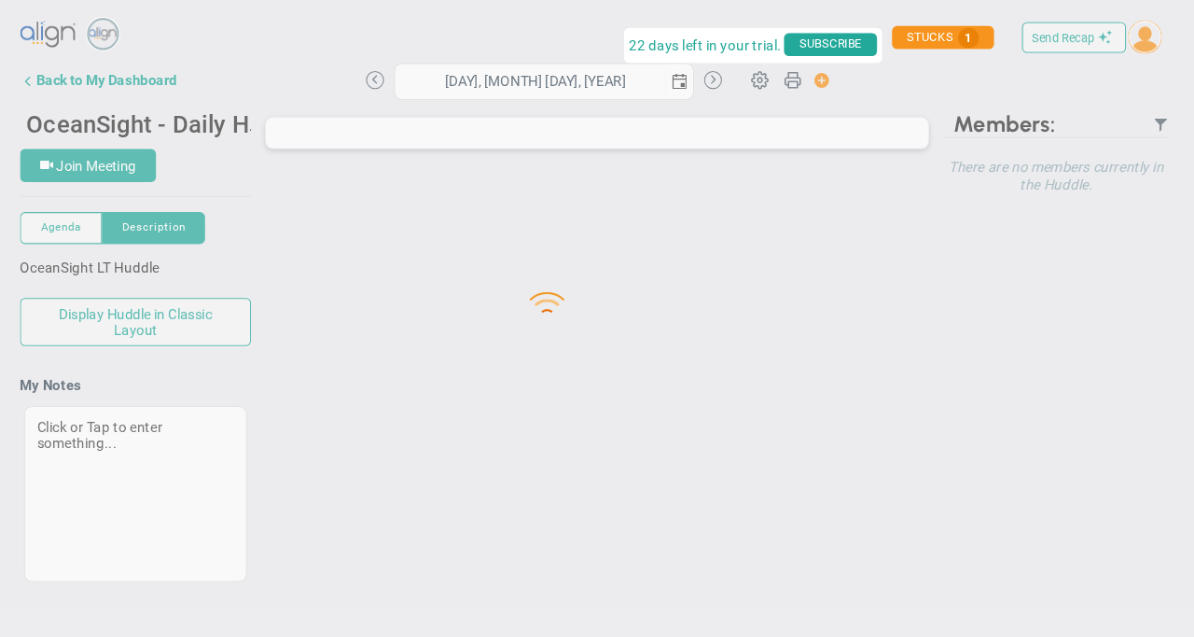 scroll, scrollTop: 0, scrollLeft: 0, axis: both 